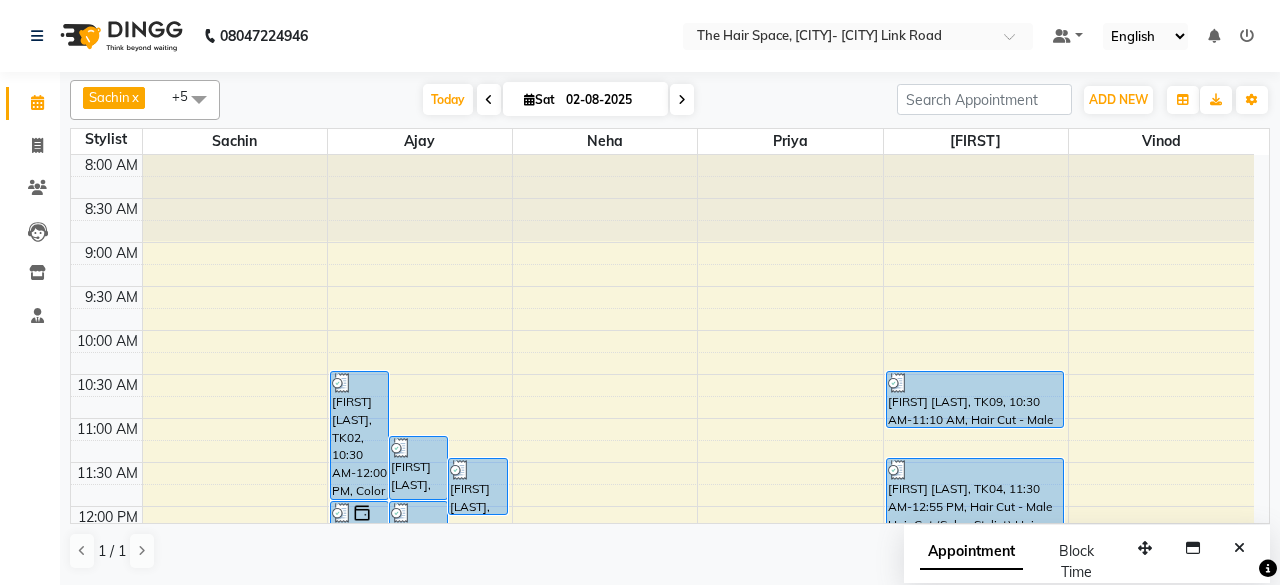 scroll, scrollTop: 0, scrollLeft: 0, axis: both 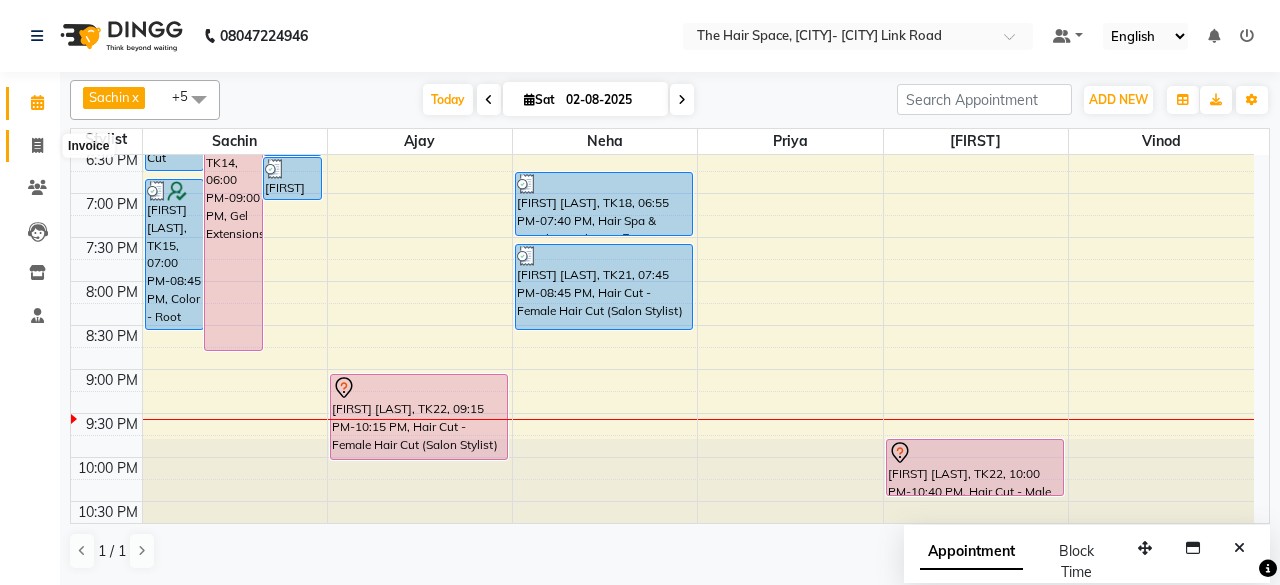 click 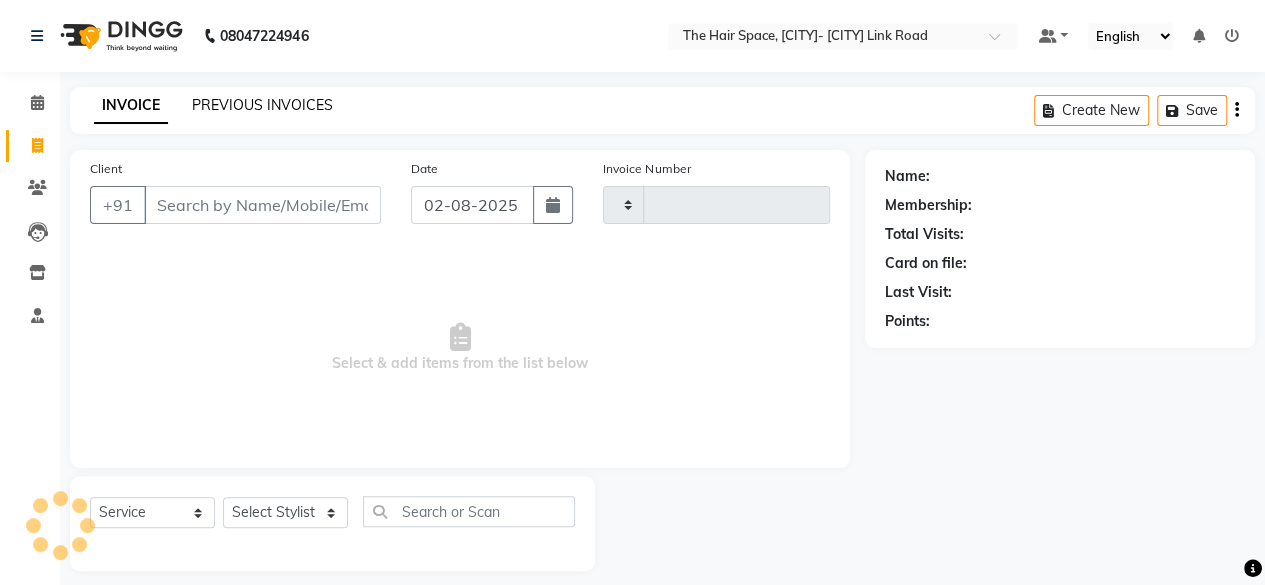 type on "1687" 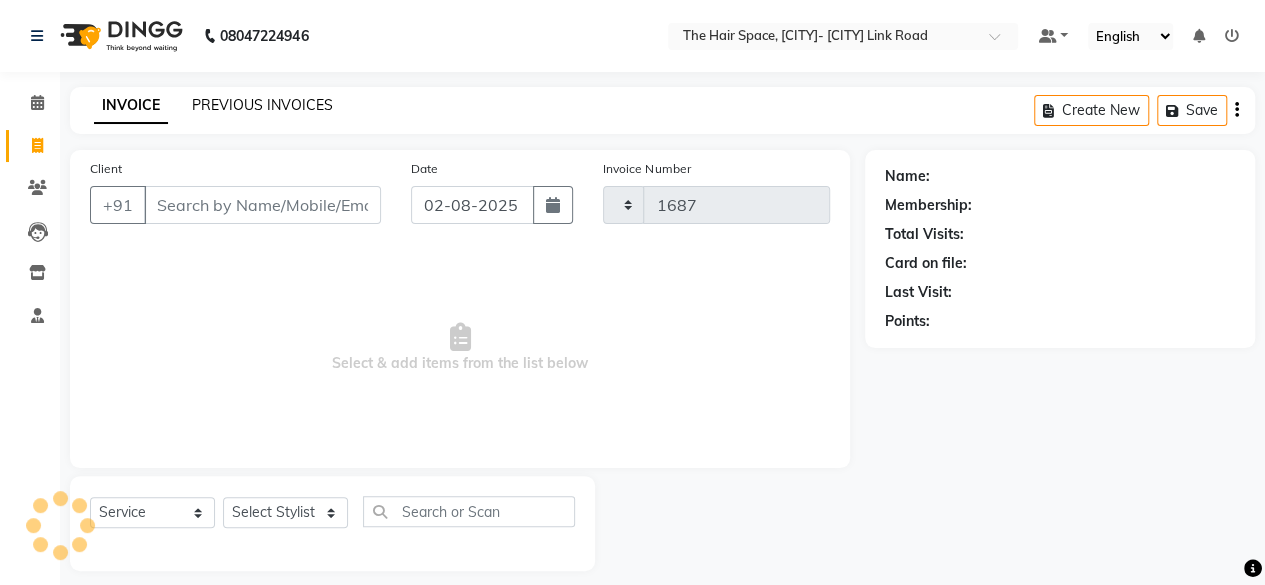 select on "6697" 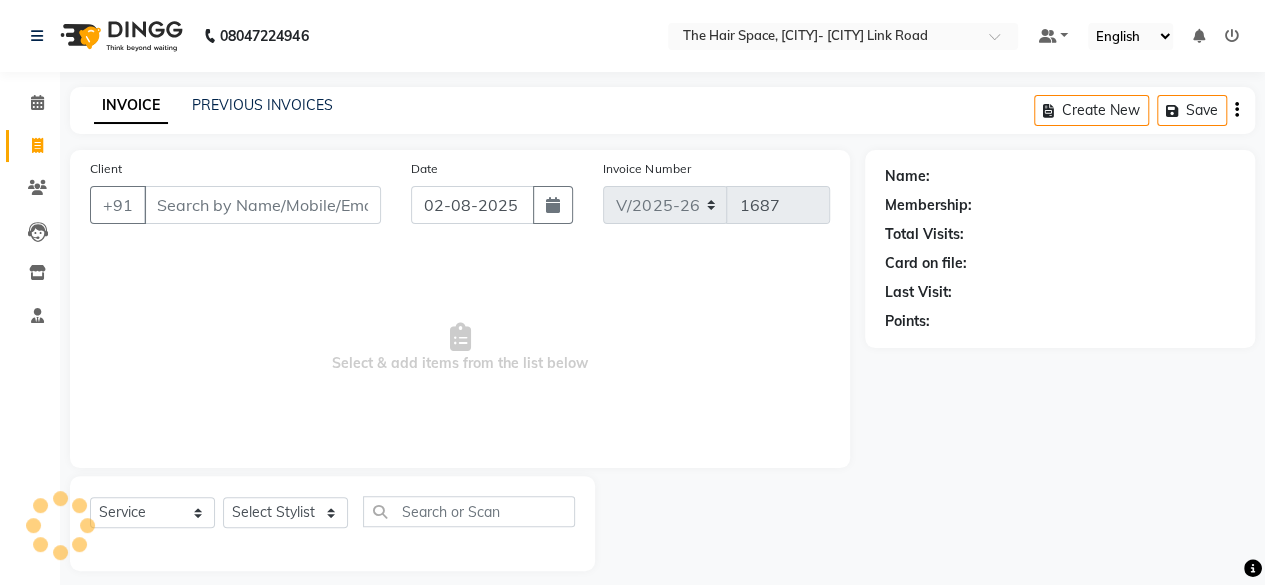 click on "PREVIOUS INVOICES" 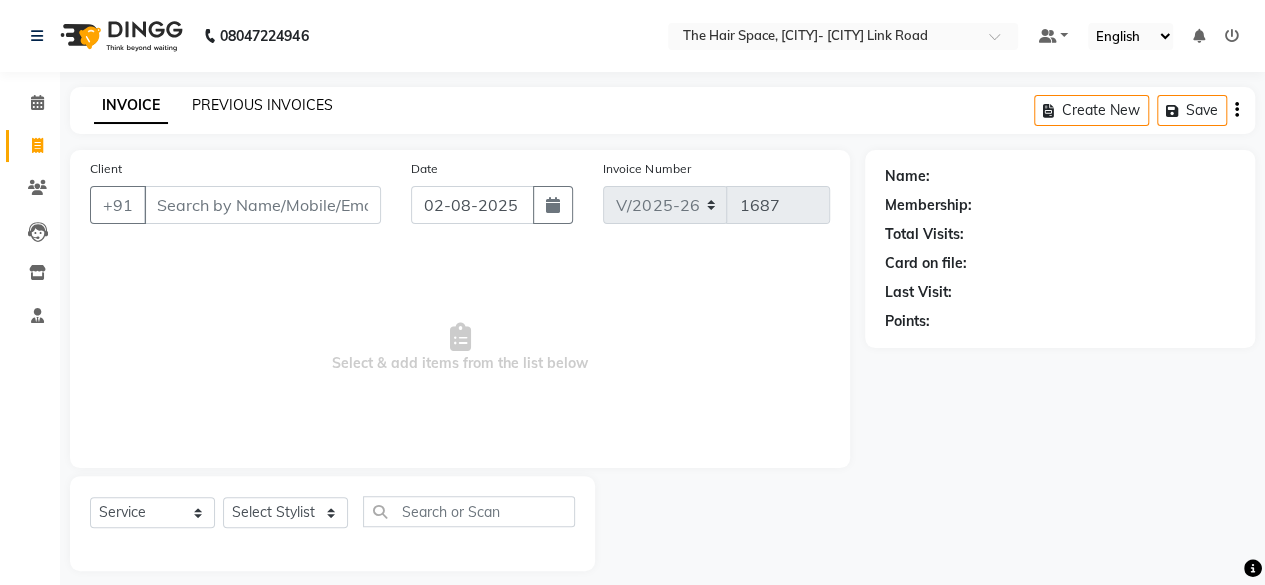 click on "PREVIOUS INVOICES" 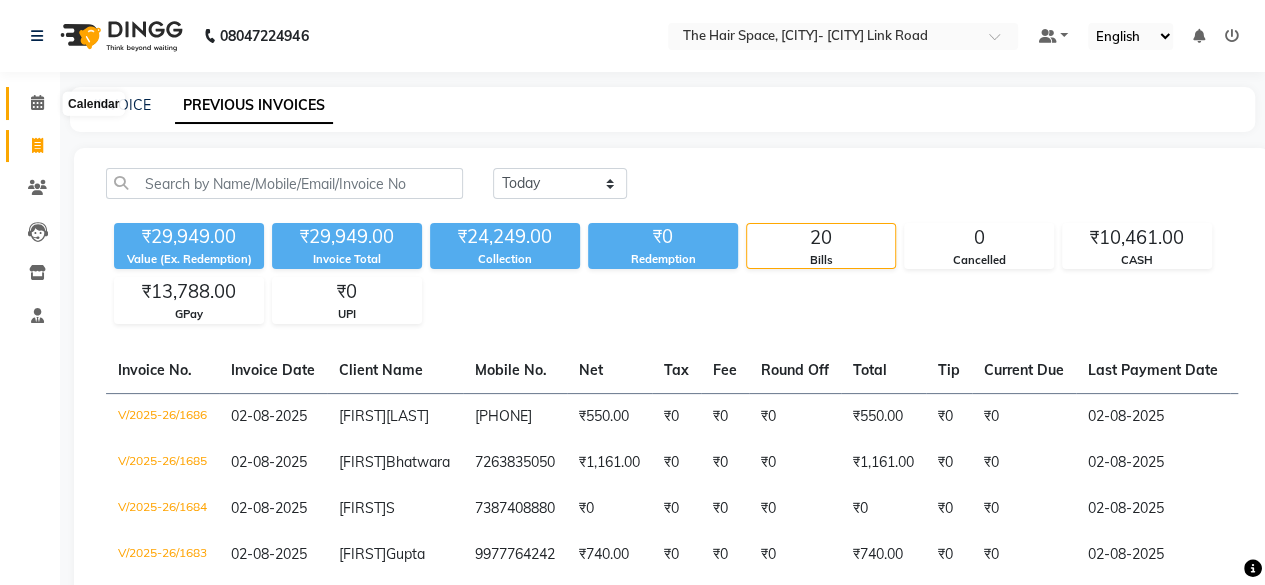 click 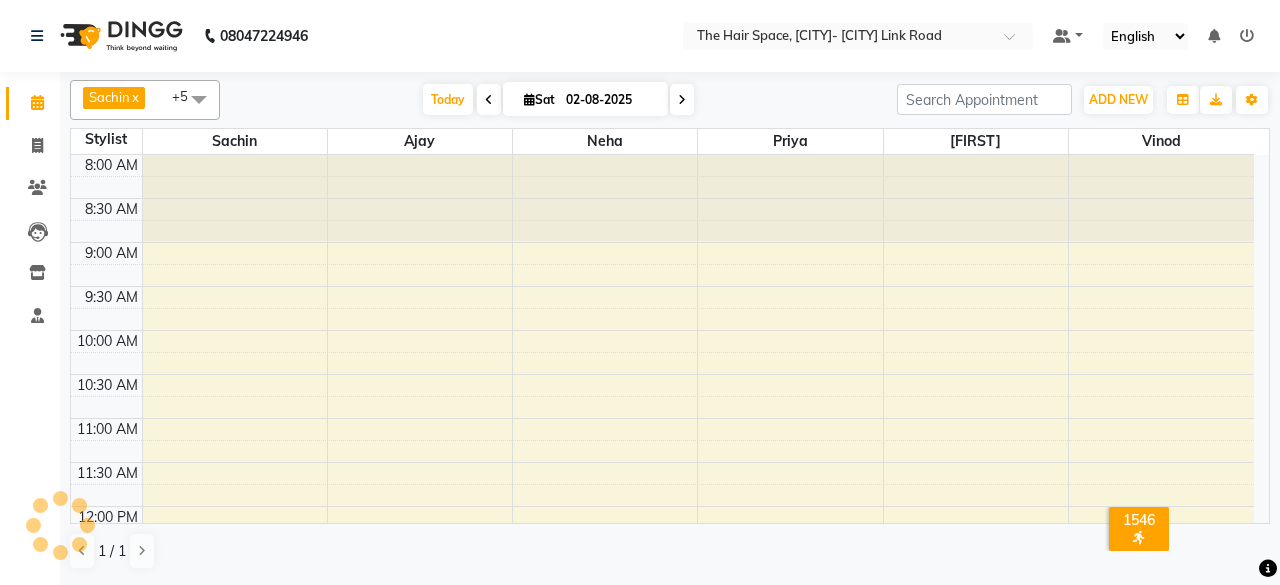 scroll, scrollTop: 892, scrollLeft: 0, axis: vertical 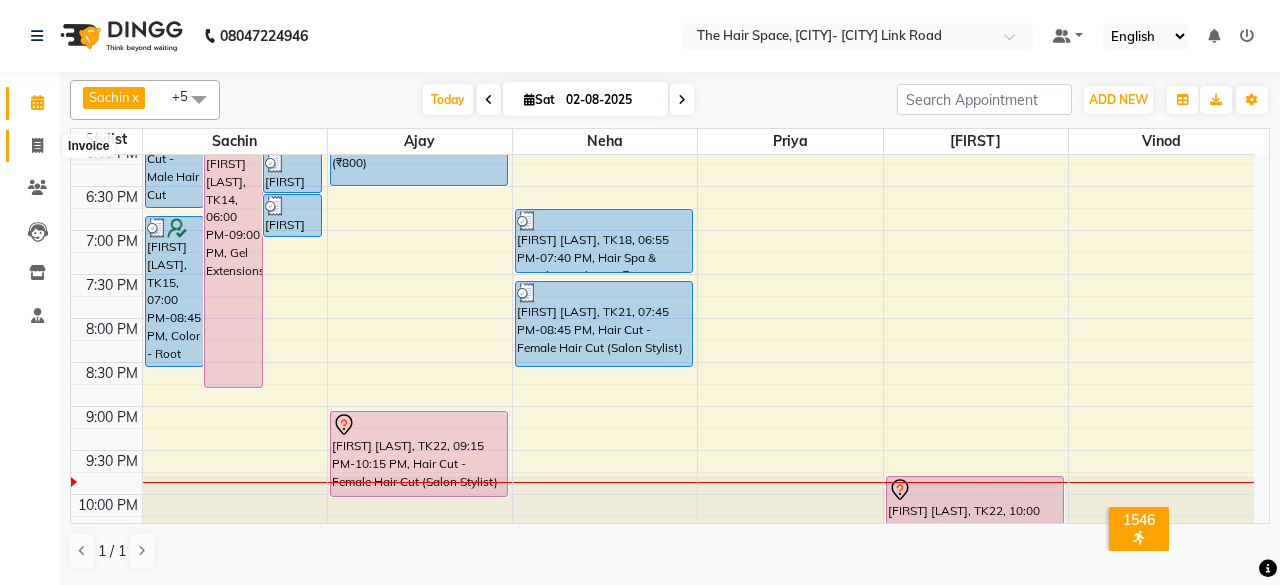 click 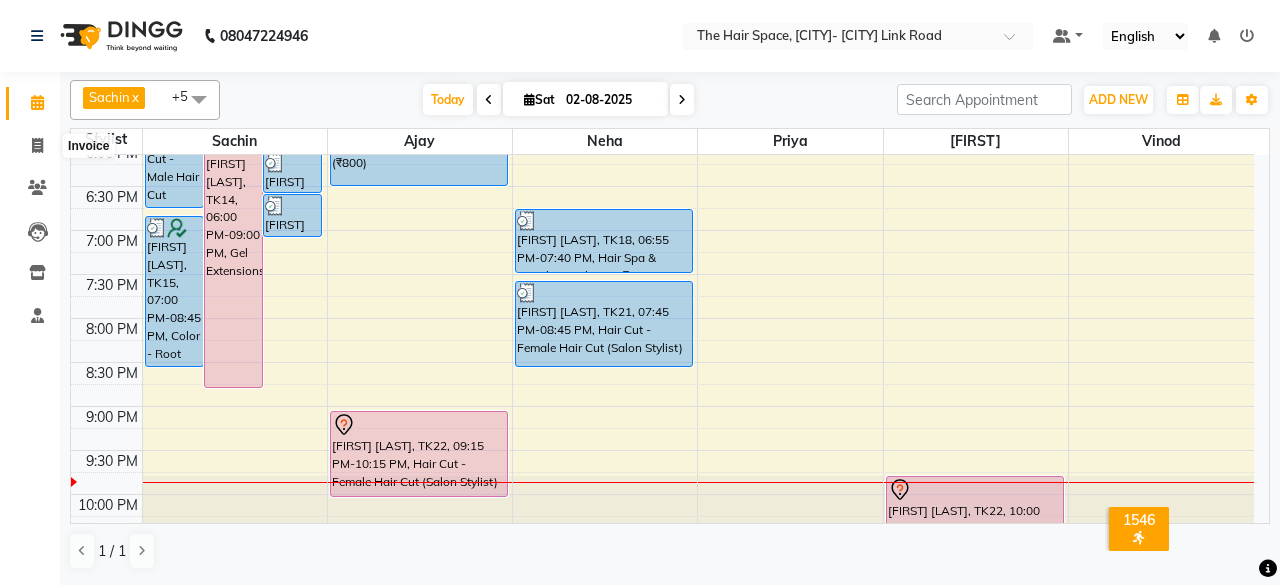 select on "6697" 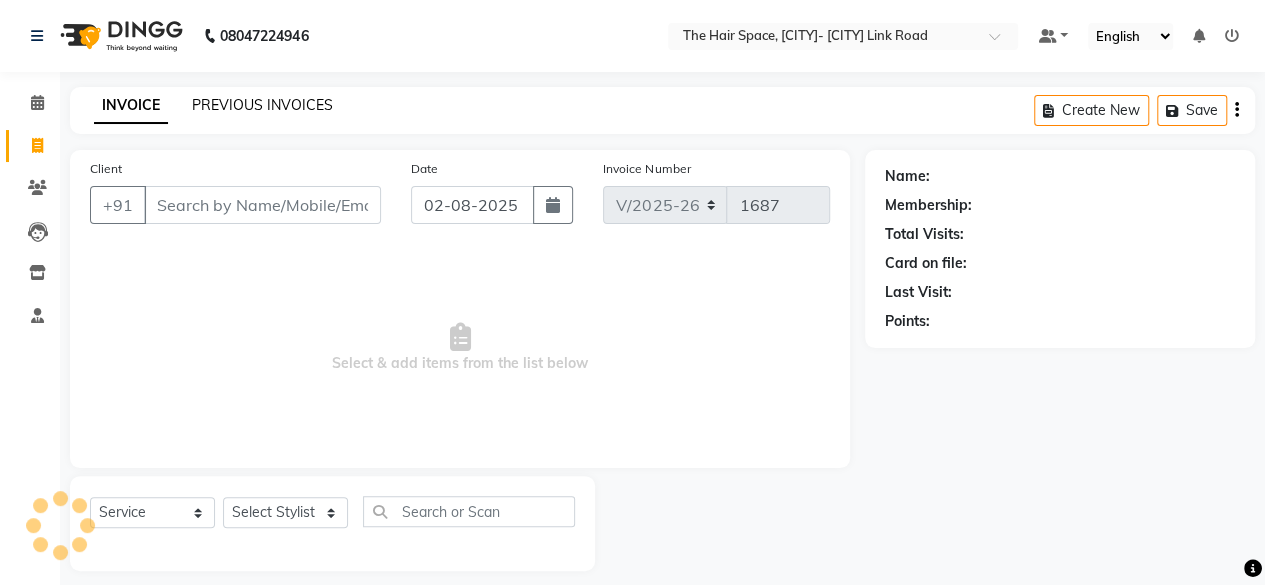 click on "PREVIOUS INVOICES" 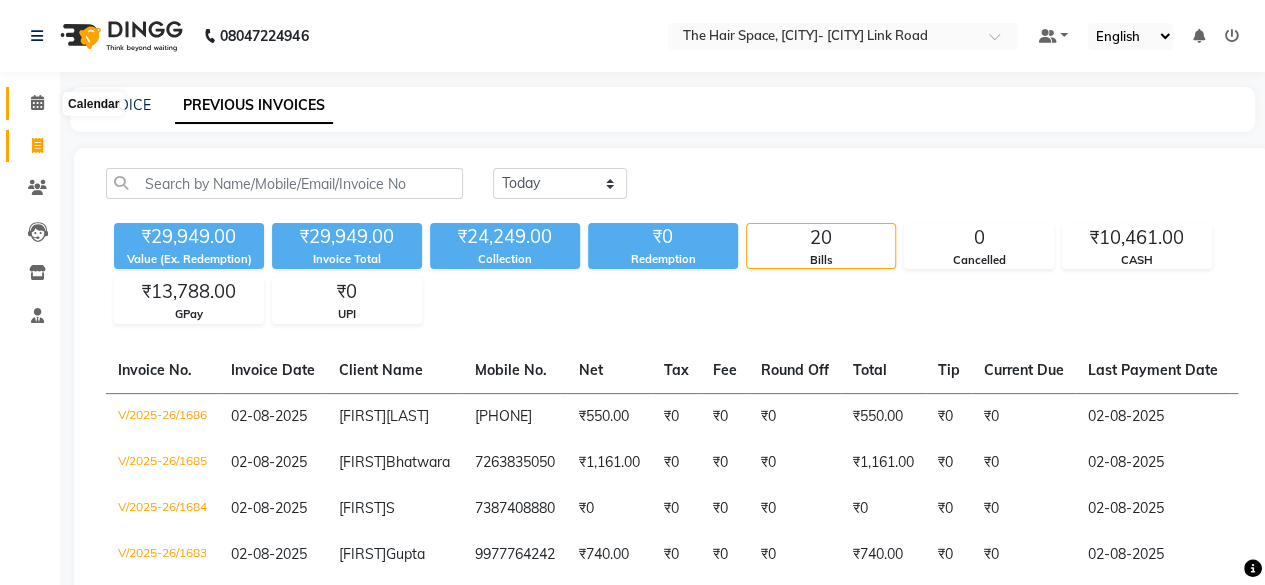 click 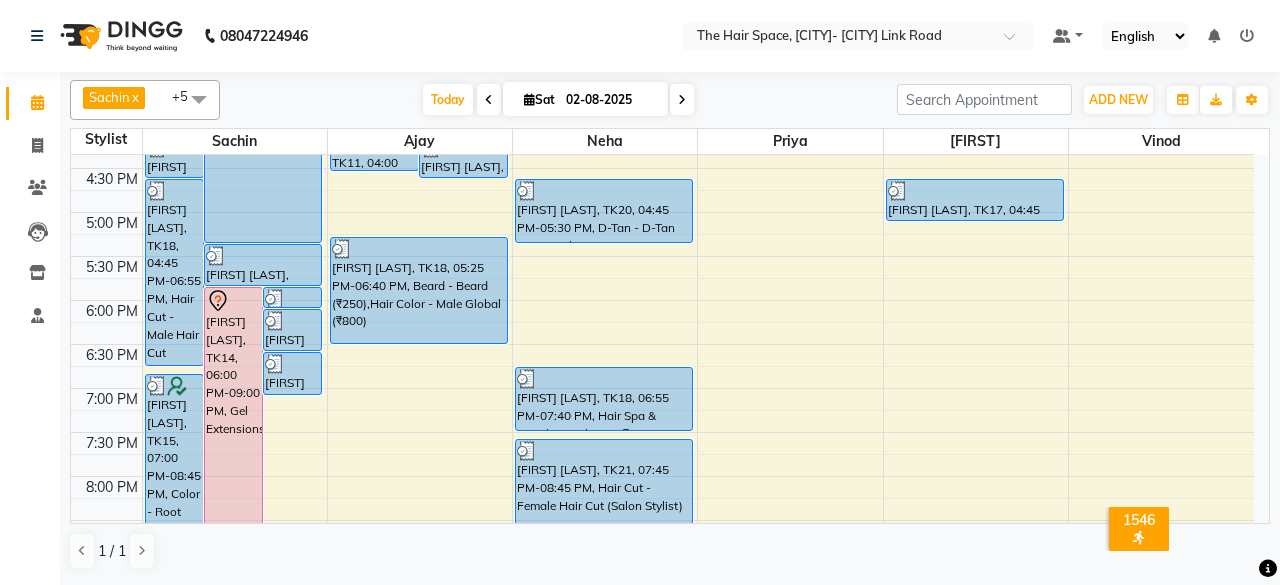 scroll, scrollTop: 800, scrollLeft: 0, axis: vertical 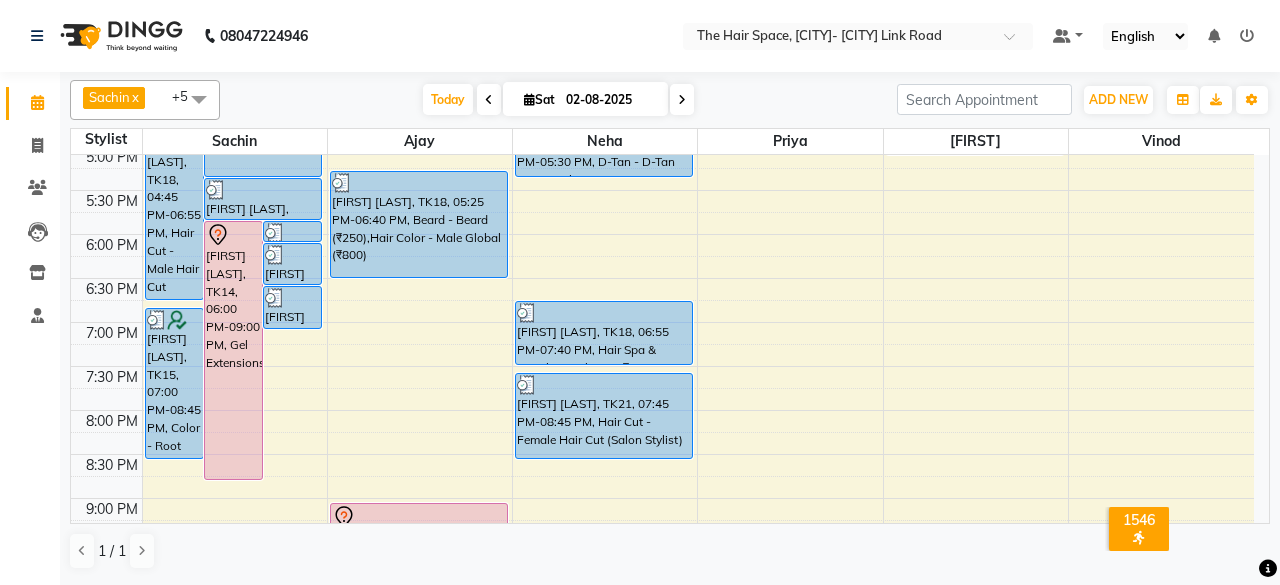 click on "8:00 AM 8:30 AM 9:00 AM 9:30 AM 10:00 AM 10:30 AM 11:00 AM 11:30 AM 12:00 PM 12:30 PM 1:00 PM 1:30 PM 2:00 PM 2:30 PM 3:00 PM 3:30 PM 4:00 PM 4:30 PM 5:00 PM 5:30 PM 6:00 PM 6:30 PM 7:00 PM 7:30 PM 8:00 PM 8:30 PM 9:00 PM 9:30 PM 10:00 PM 10:30 PM     [FIRST] [LAST], TK18, 04:45 PM-06:55 PM, Hair Cut - Male Hair Cut (Senior Stylist),Color - Global (₹3500)             [FIRST] [LAST], TK14, 06:00 PM-09:00 PM, Gel Extensions     [FIRST] [LAST], TK20, 06:00 PM-06:15 PM, Threading - Threading Upper Lip     [FIRST] [LAST], TK13, 06:15 PM-06:45 PM, Waxing - Rica Wax Under Arms     [FIRST] [LAST], TK13, 06:45 PM-07:15 PM, Waxing - Rica Wax Full Arms     [FIRST] [LAST], TK01, 02:30 PM-05:30 PM, Gel extension      [FIRST] [LAST], TK20, 05:30 PM-06:00 PM, Threading - Threading Eyebrows     [FIRST] [LAST], TK15, 07:00 PM-08:45 PM, Color - Root Touch Up,Threading - Threading Eyebrows (₹60),Threading - Threading Upper Lip (₹30)     [FIRST] [LAST], TK19, 01:15 PM-01:45 PM, Beard - Beard" at bounding box center [662, 14] 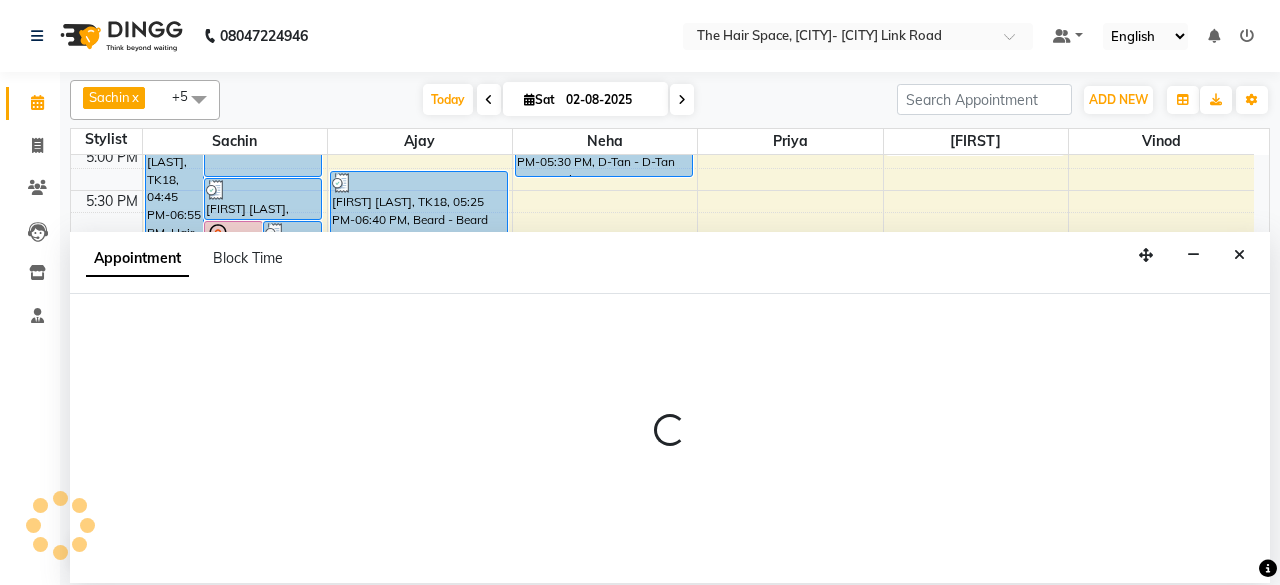 select on "84666" 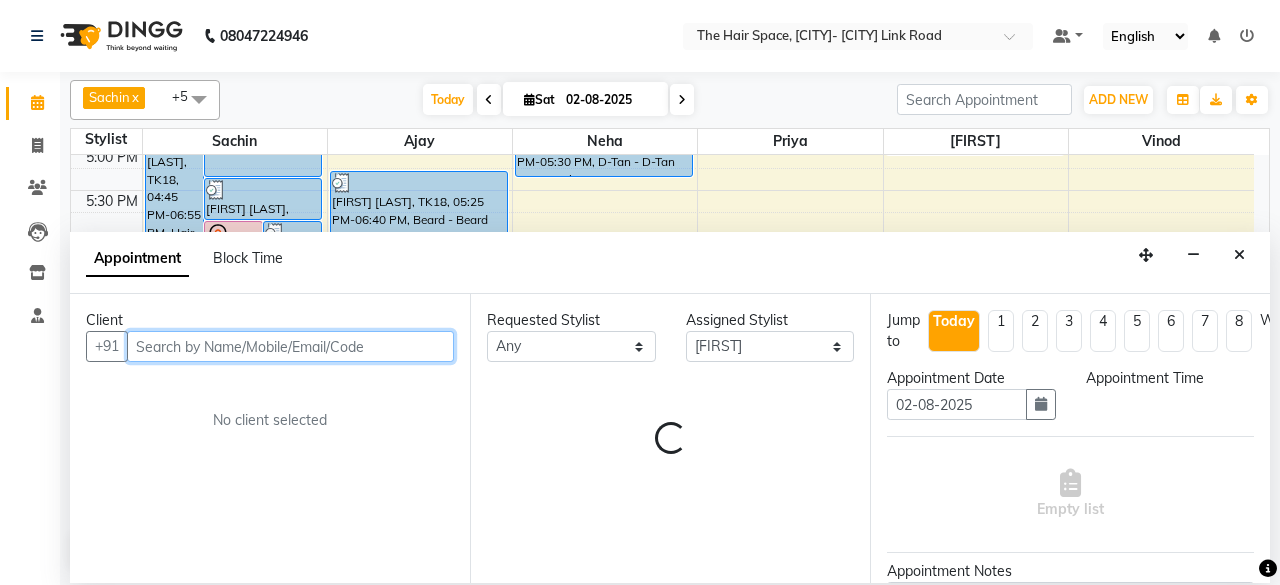 select on "1140" 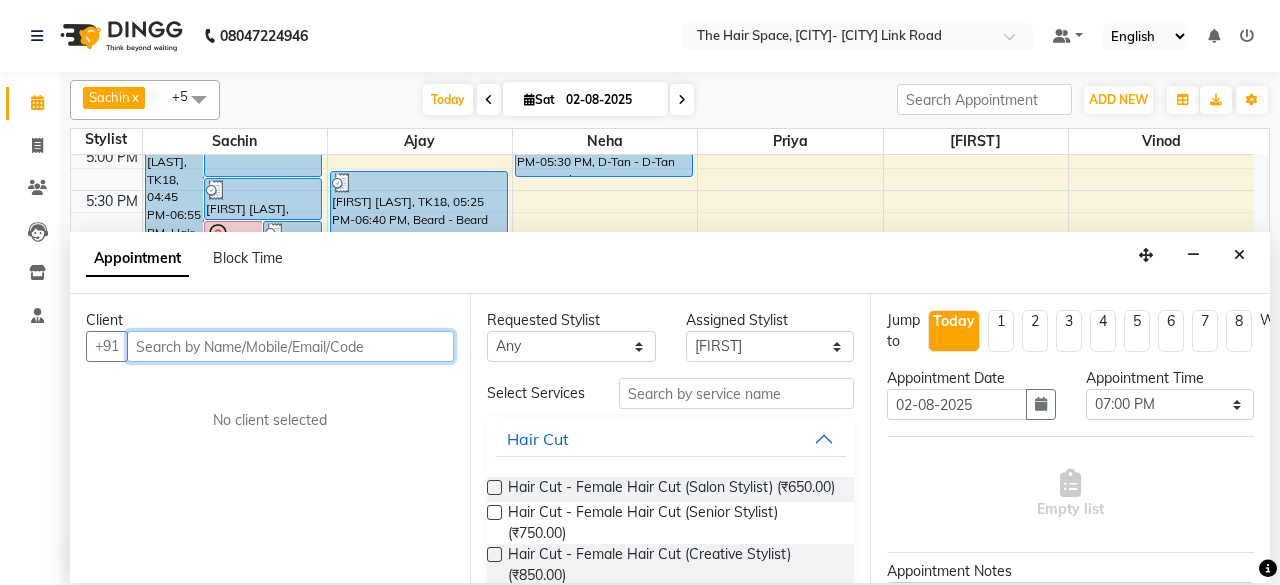 drag, startPoint x: 323, startPoint y: 342, endPoint x: 283, endPoint y: 341, distance: 40.012497 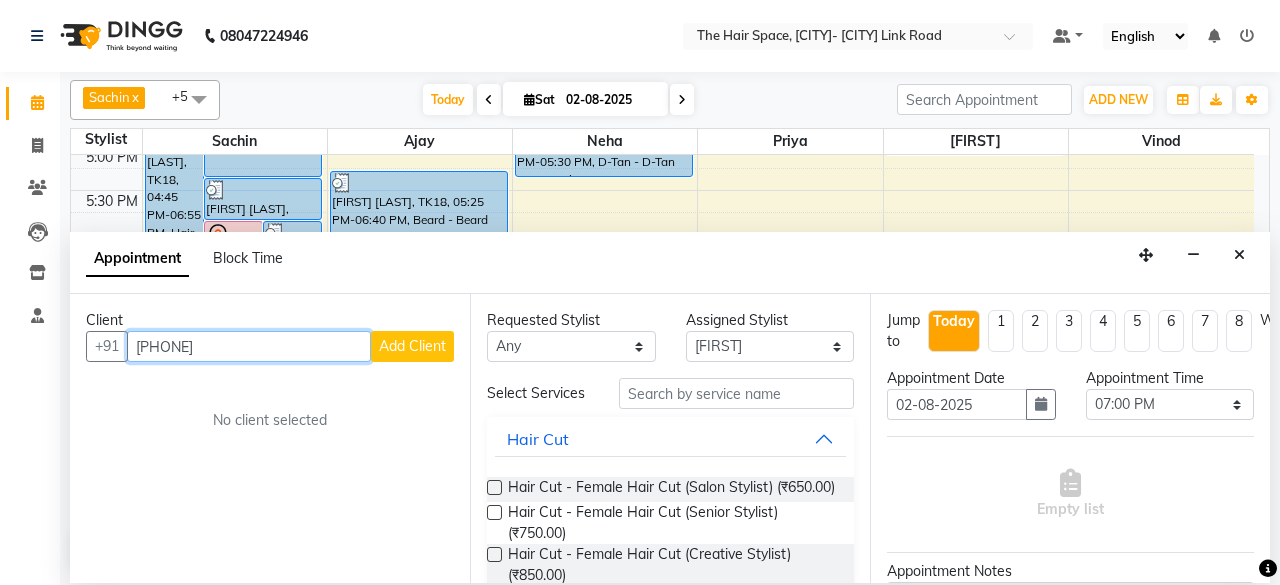 type on "[PHONE]" 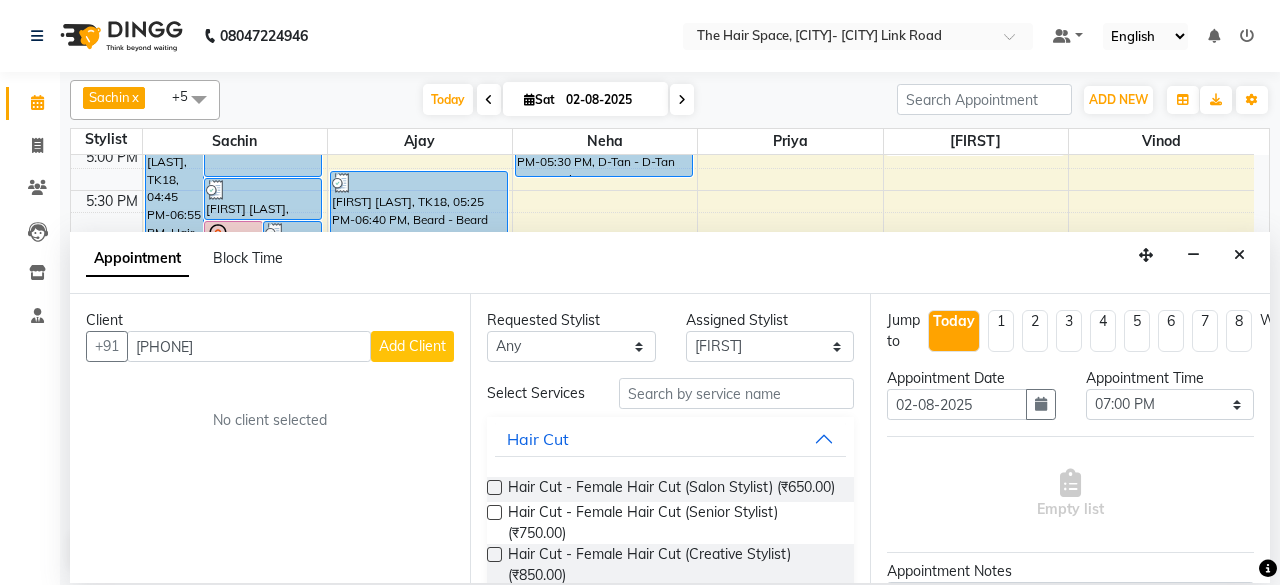 click on "Add Client" at bounding box center [412, 346] 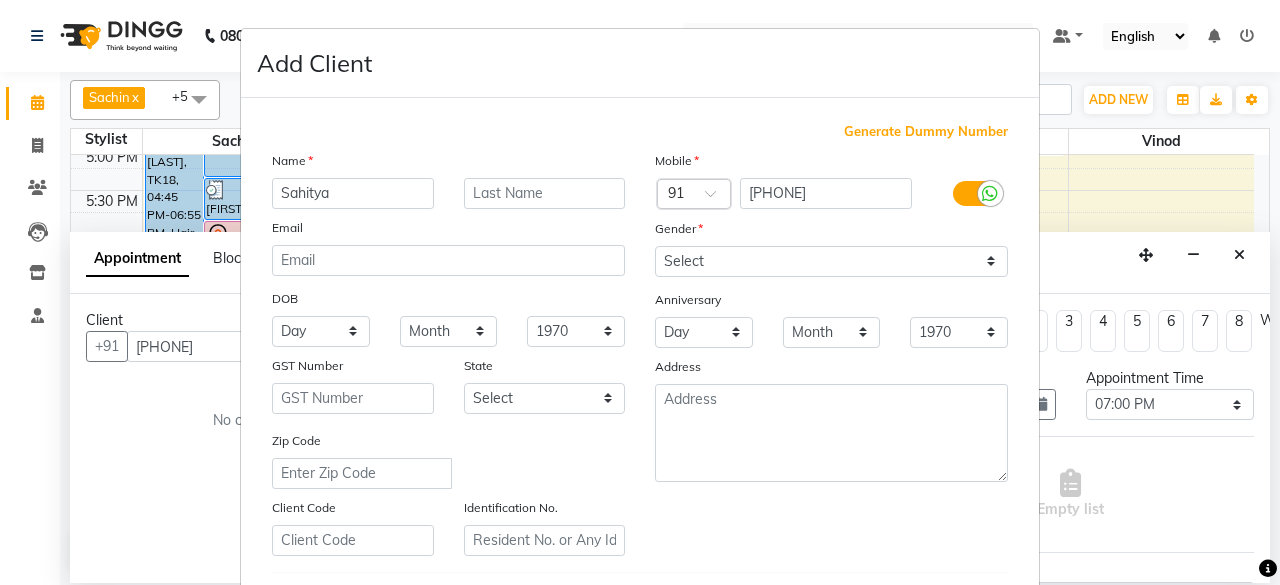 type on "Sahitya" 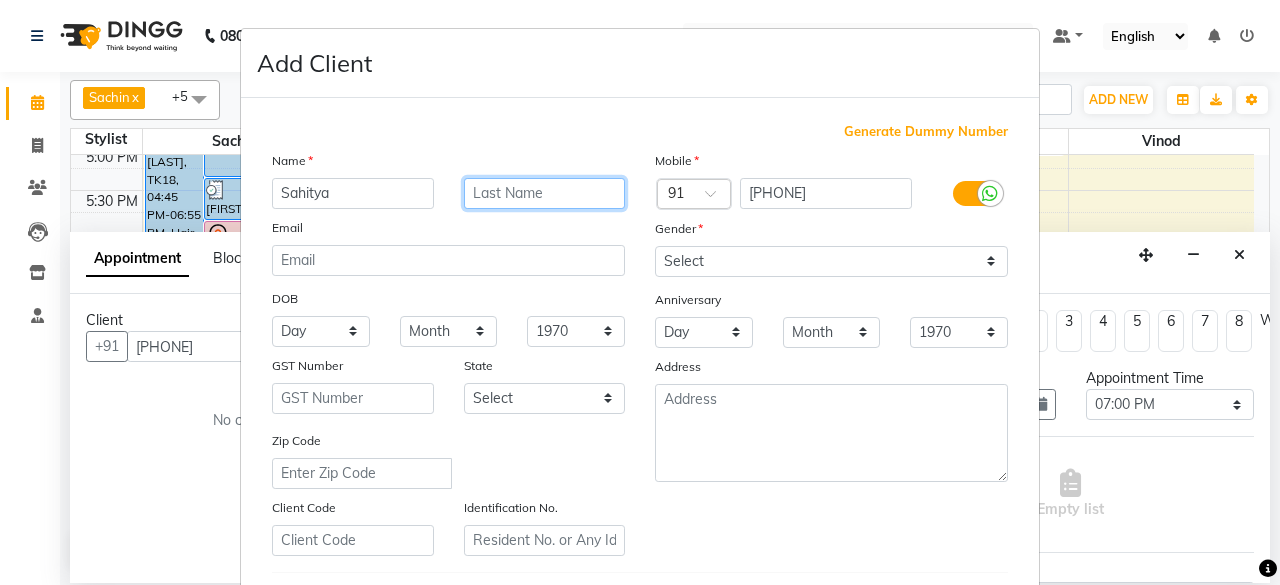 click at bounding box center (545, 193) 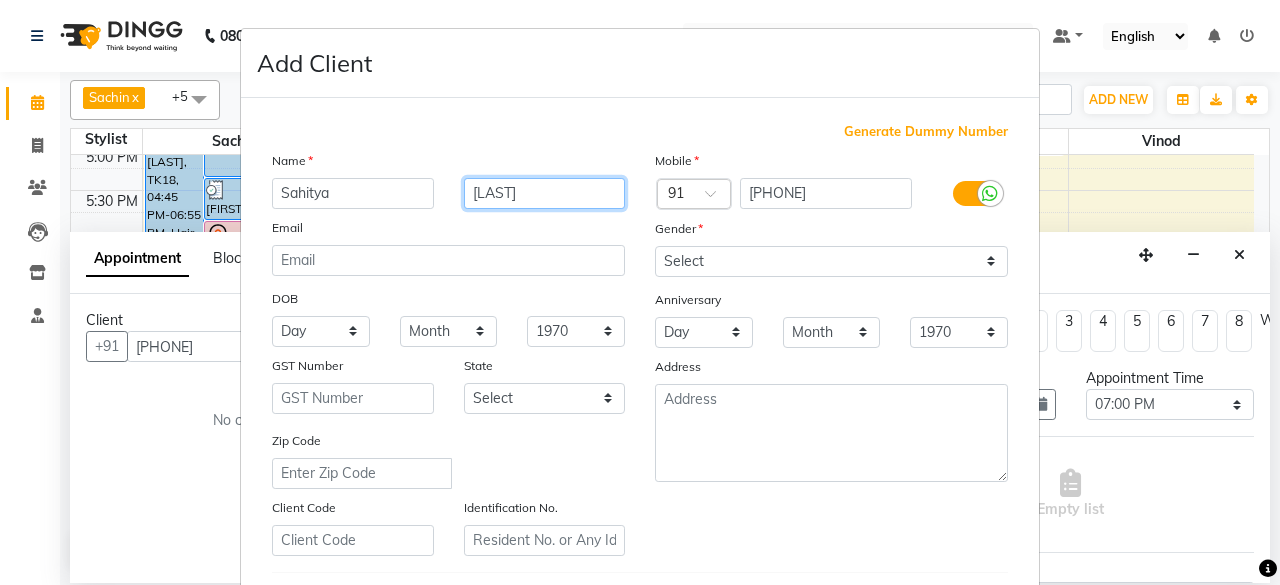 type on "[LAST]" 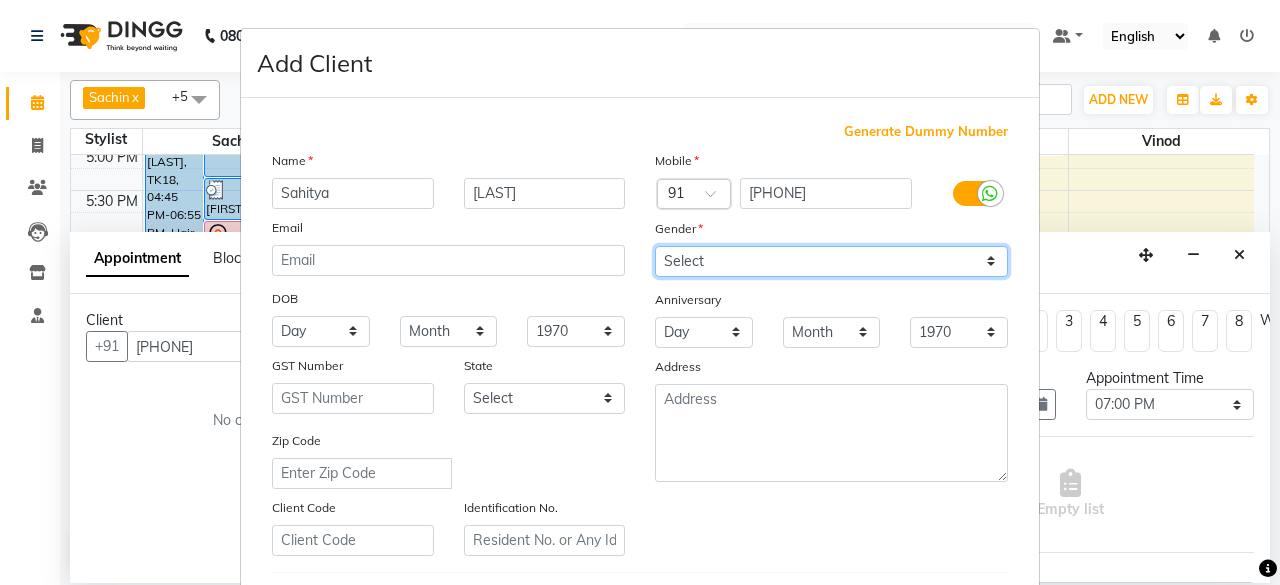 click on "Select Male Female Other Prefer Not To Say" at bounding box center (831, 261) 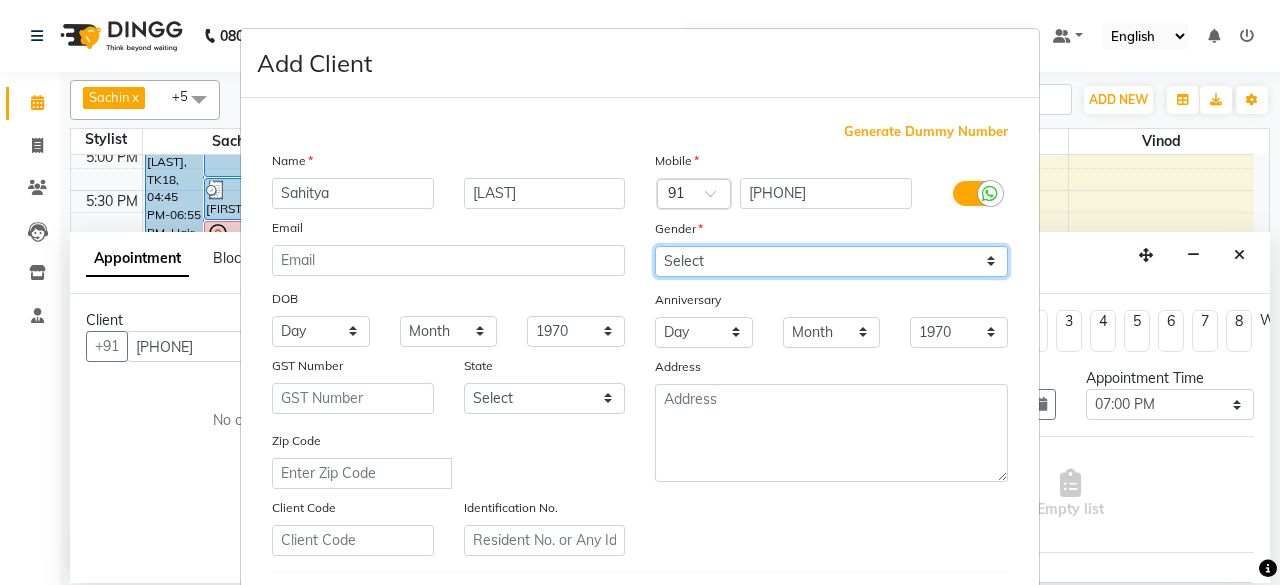 select on "male" 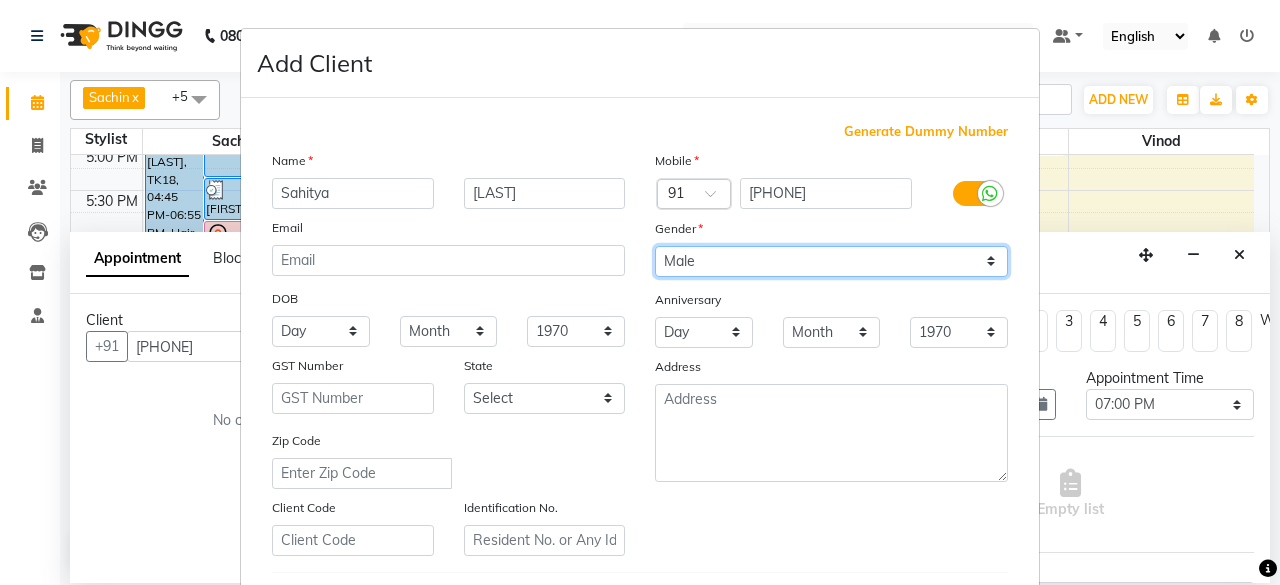 click on "Select Male Female Other Prefer Not To Say" at bounding box center [831, 261] 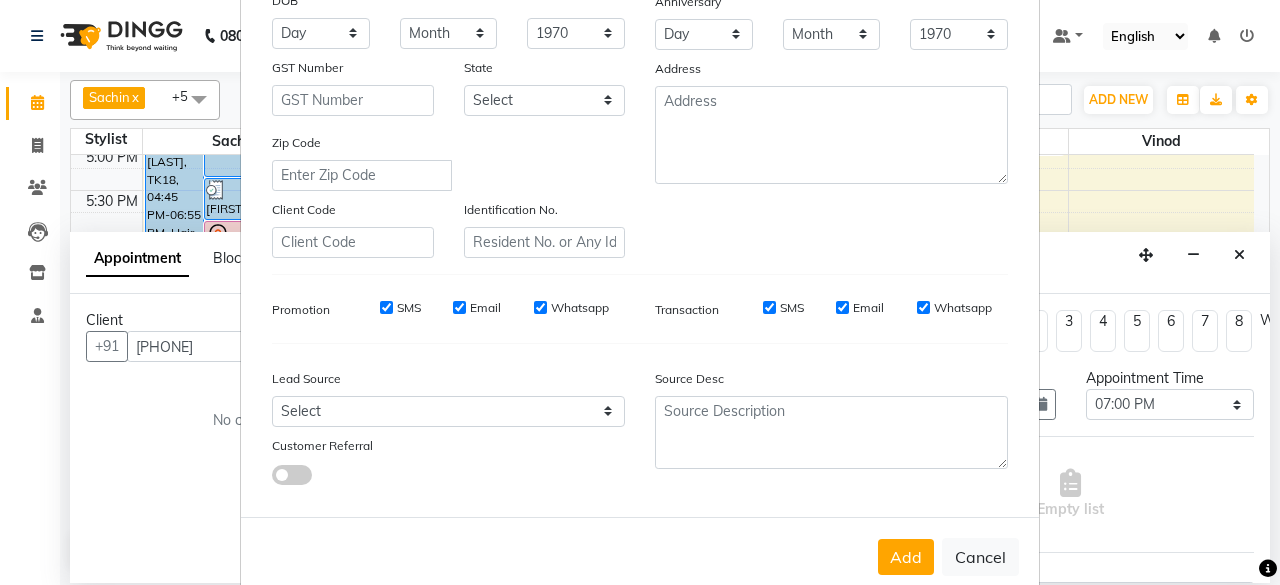scroll, scrollTop: 334, scrollLeft: 0, axis: vertical 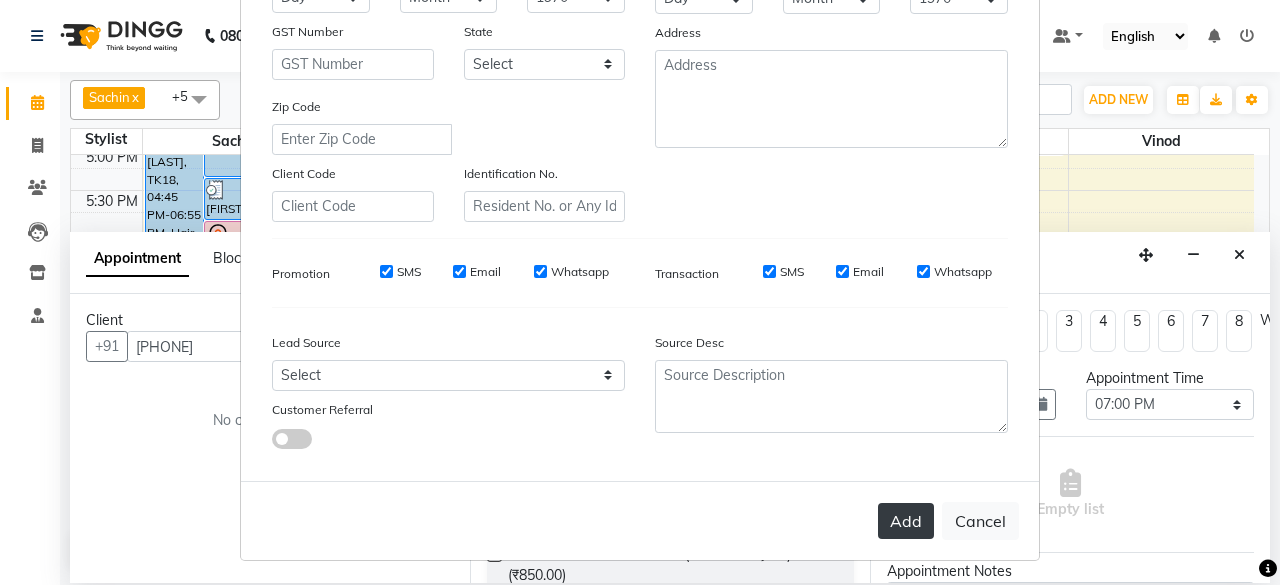 click on "Add" at bounding box center [906, 521] 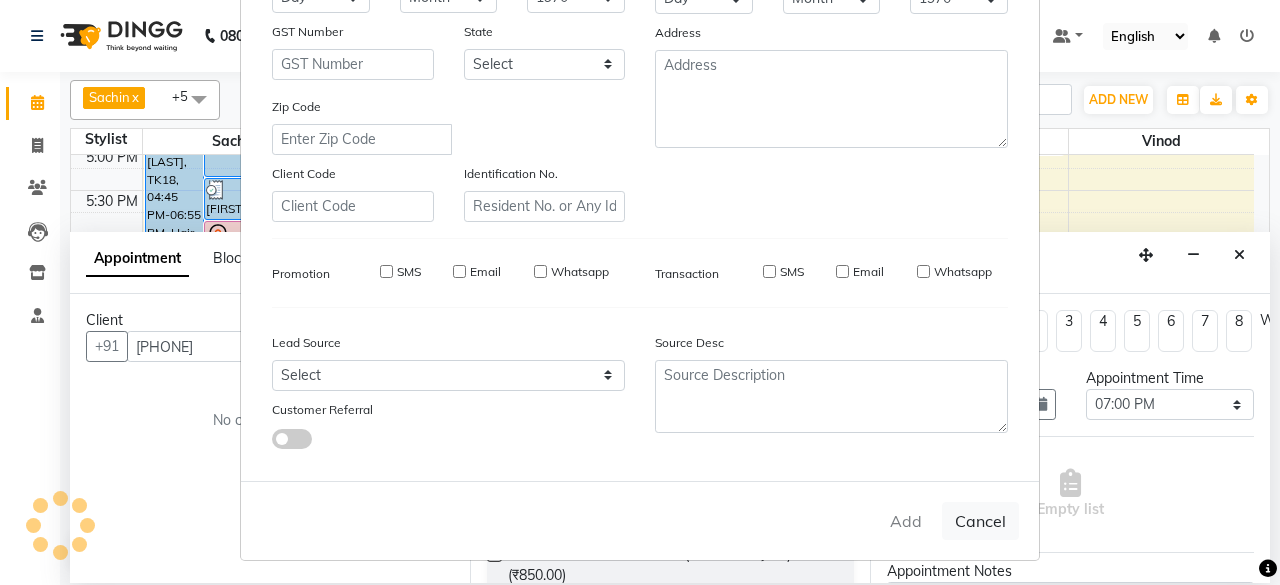 type 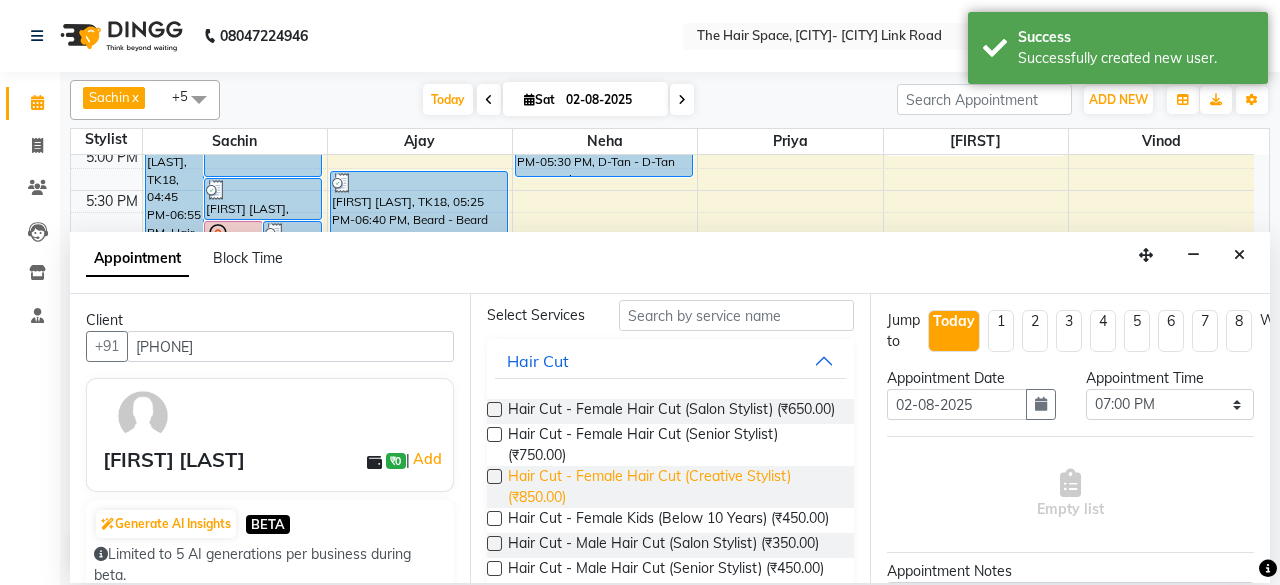 scroll, scrollTop: 200, scrollLeft: 0, axis: vertical 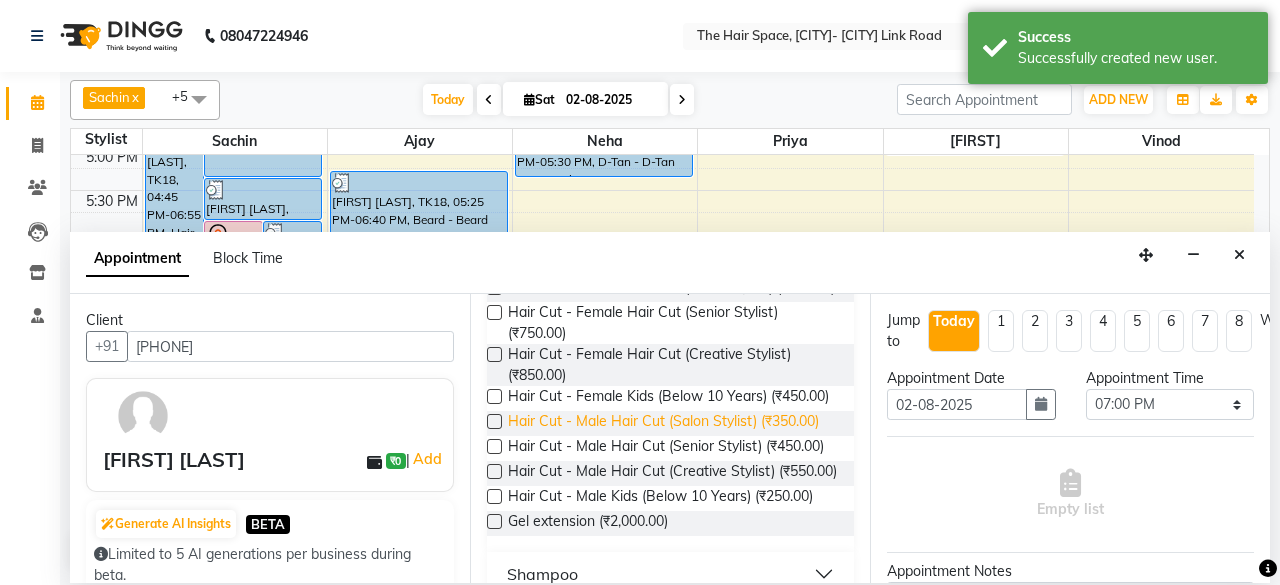 click on "Hair Cut - Male Hair Cut (Salon Stylist) (₹350.00)" at bounding box center (663, 423) 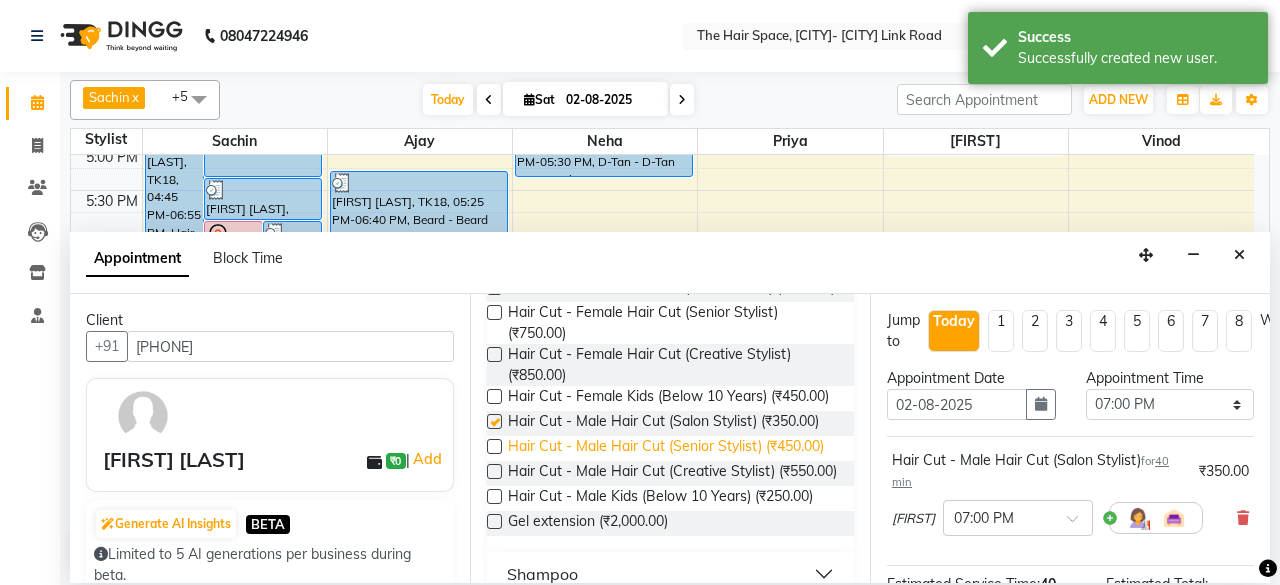 checkbox on "false" 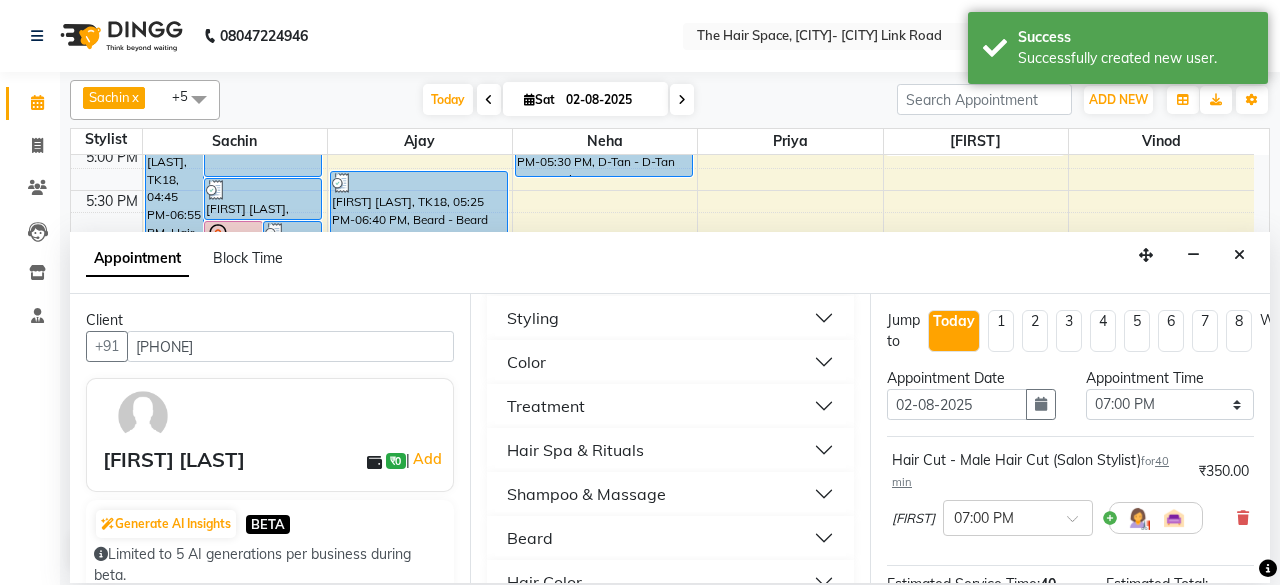 scroll, scrollTop: 700, scrollLeft: 0, axis: vertical 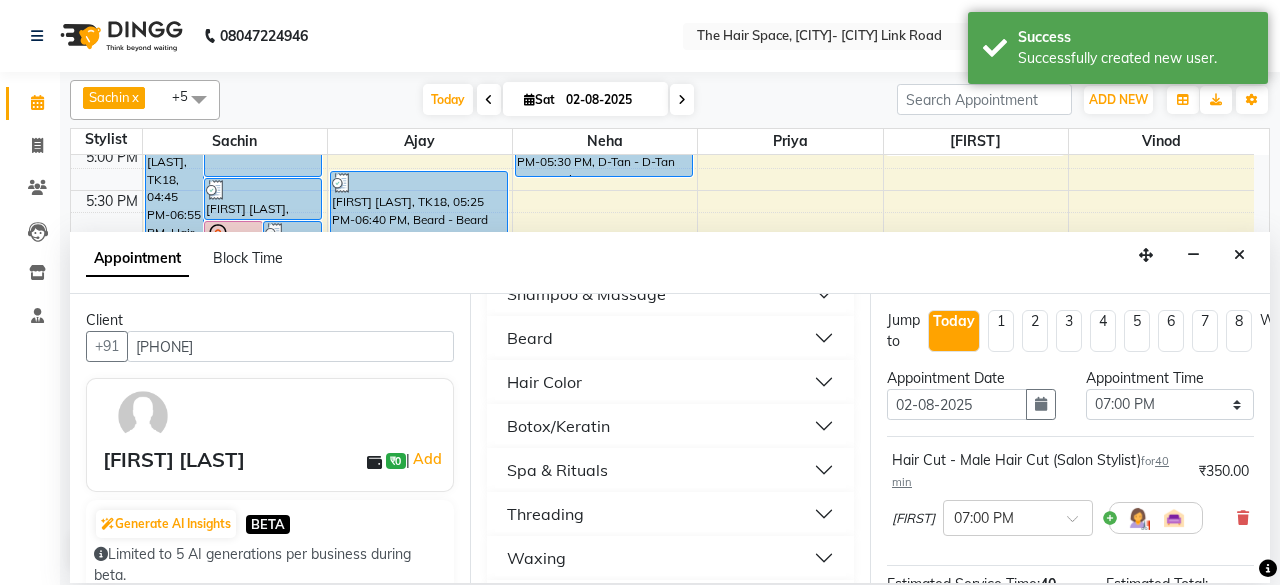 click on "Beard" at bounding box center (530, 338) 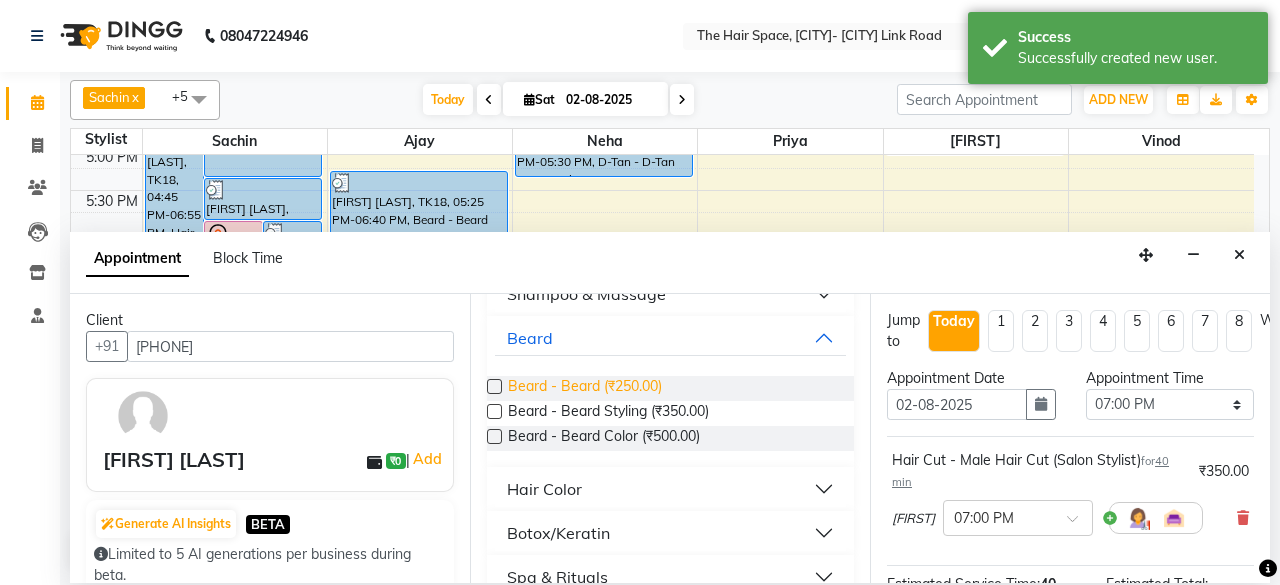 click on "Beard - Beard (₹250.00)" at bounding box center (585, 388) 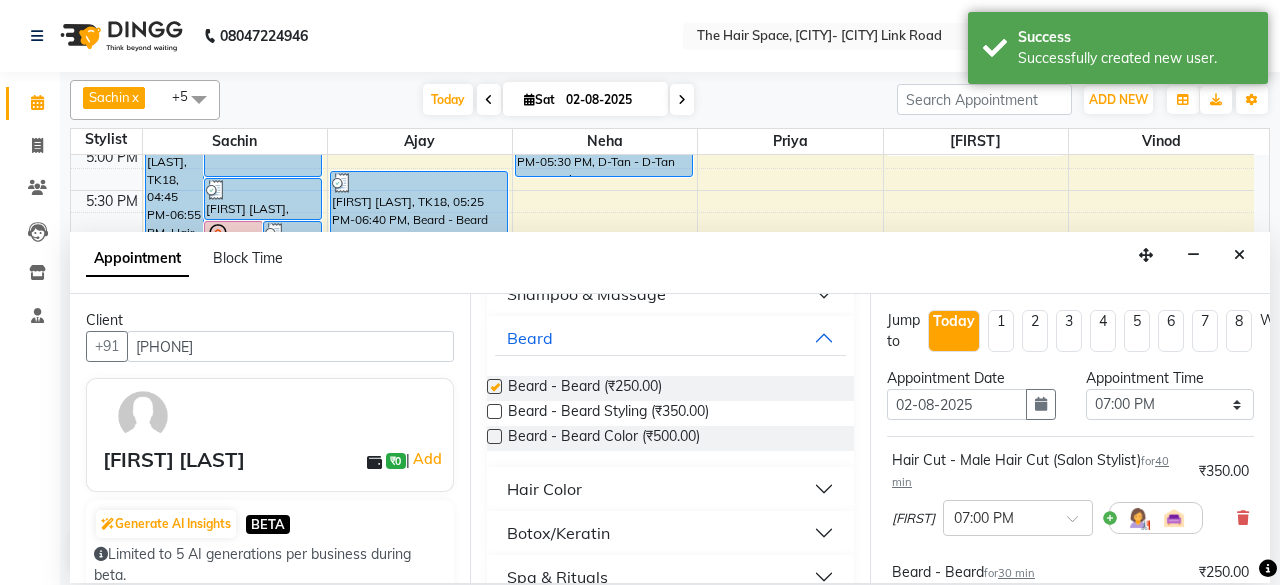 checkbox on "false" 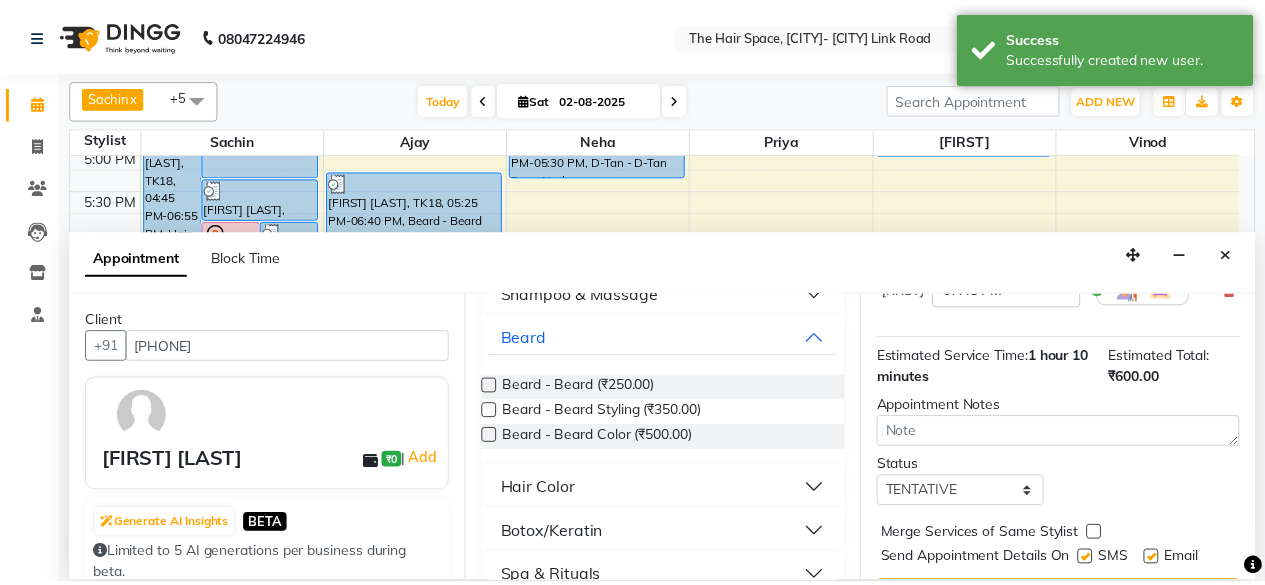 scroll, scrollTop: 384, scrollLeft: 0, axis: vertical 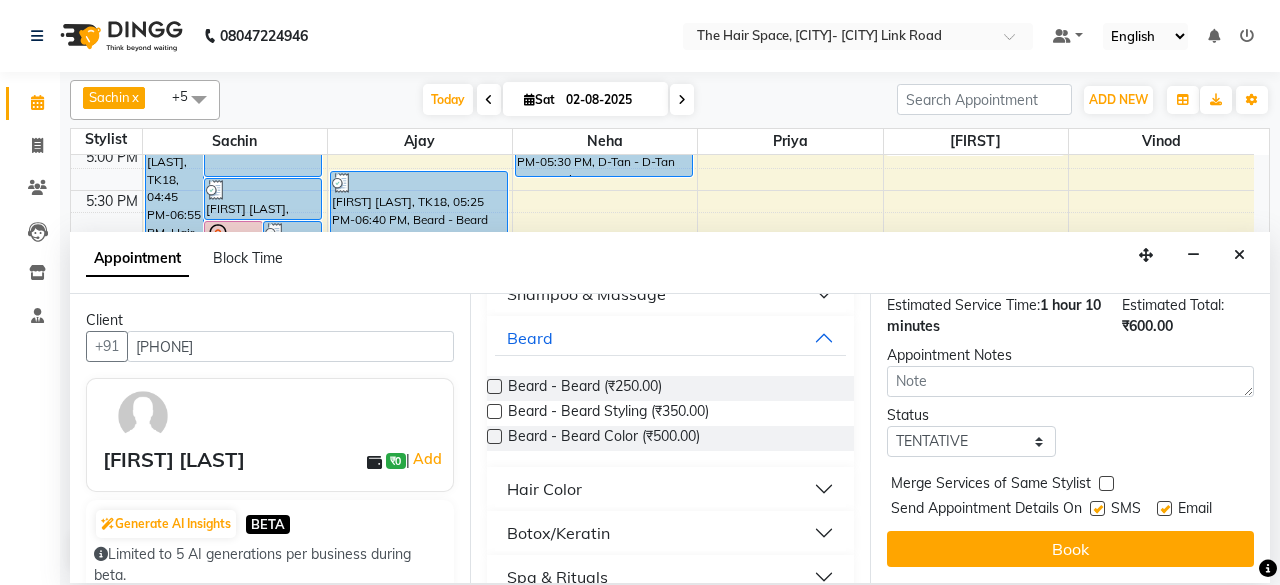 click at bounding box center [1097, 508] 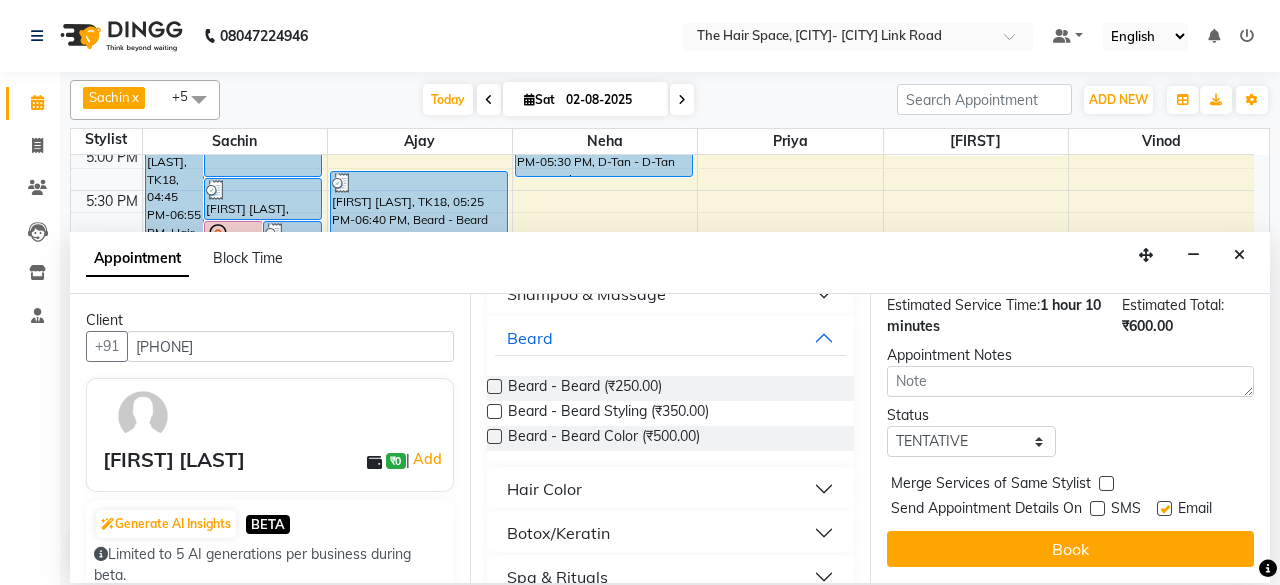 click at bounding box center [1164, 508] 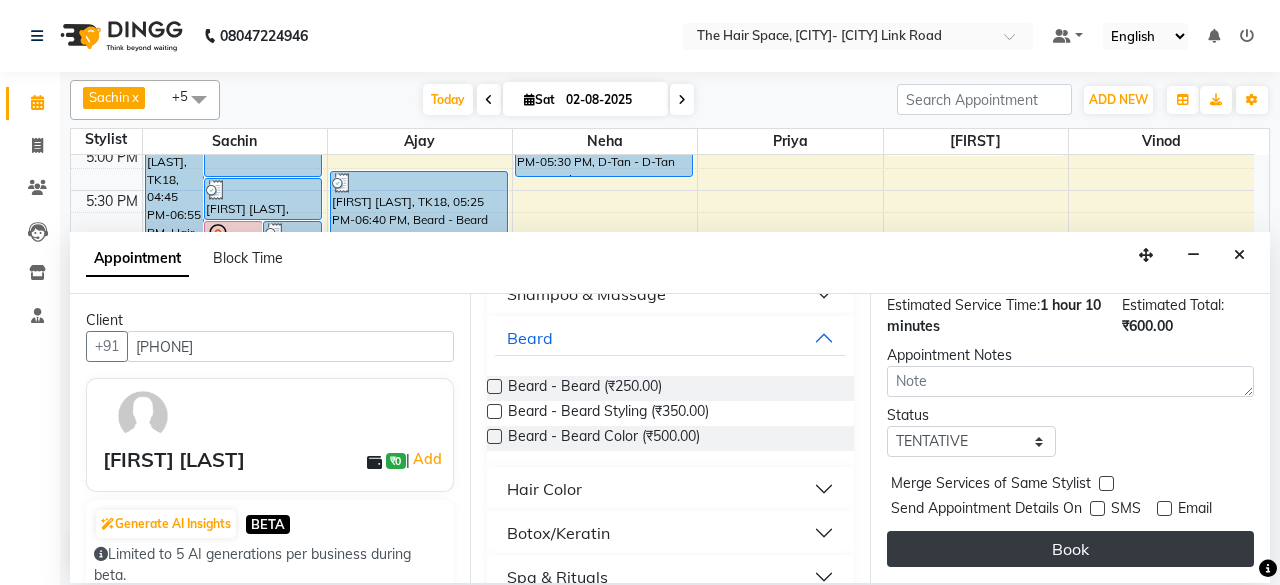 click on "Book" at bounding box center [1070, 549] 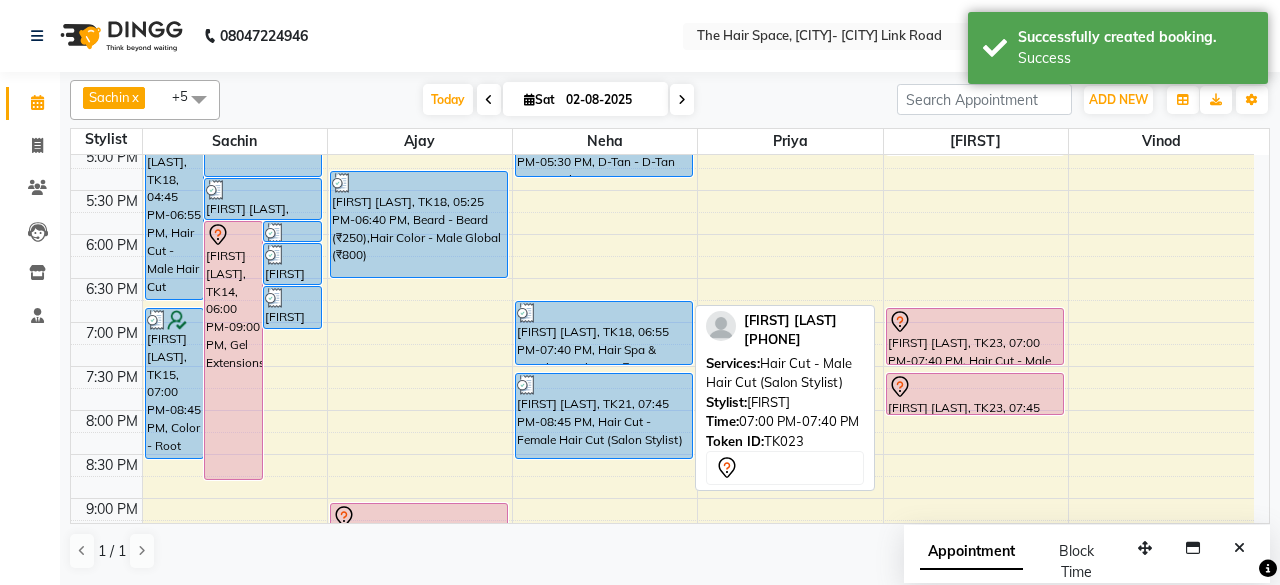 click at bounding box center (975, 322) 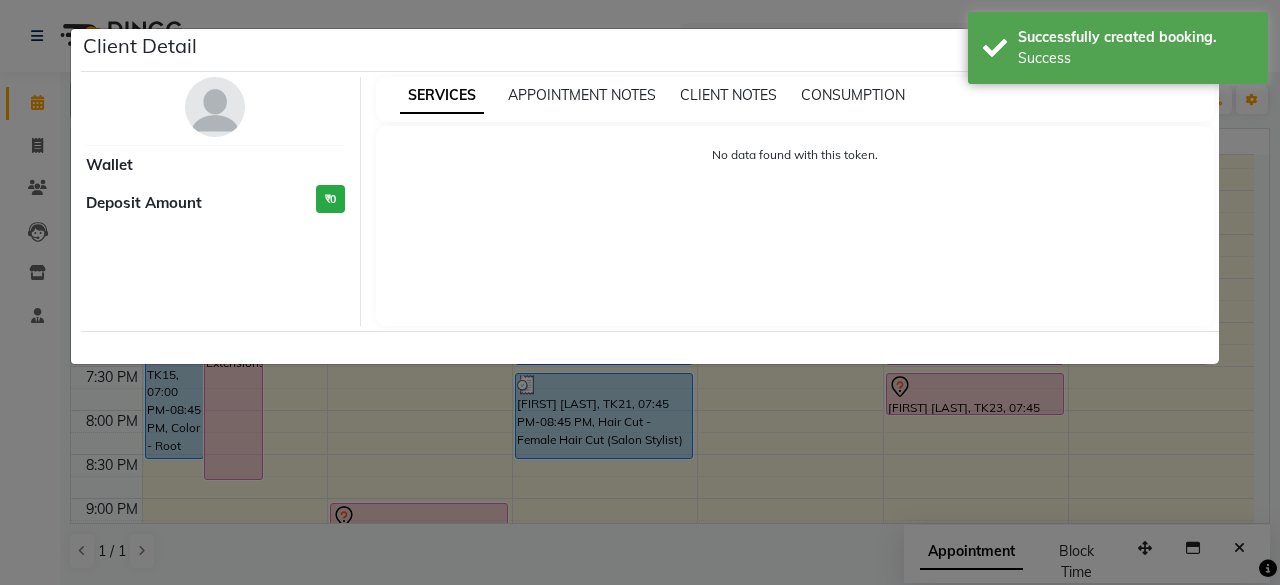 select on "7" 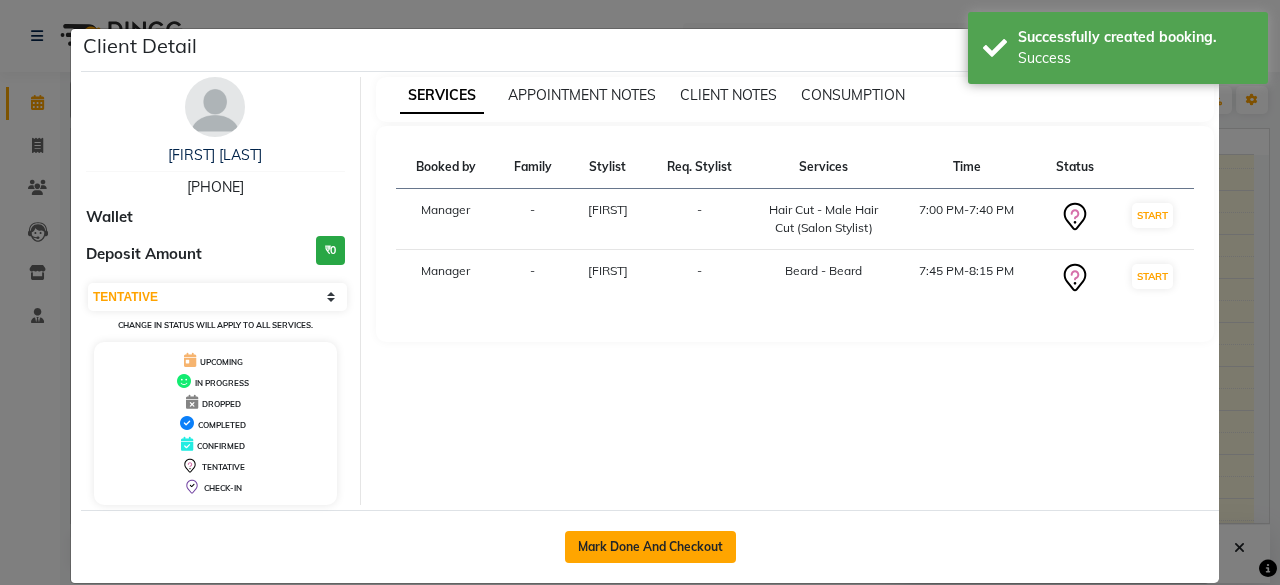 click on "Mark Done And Checkout" 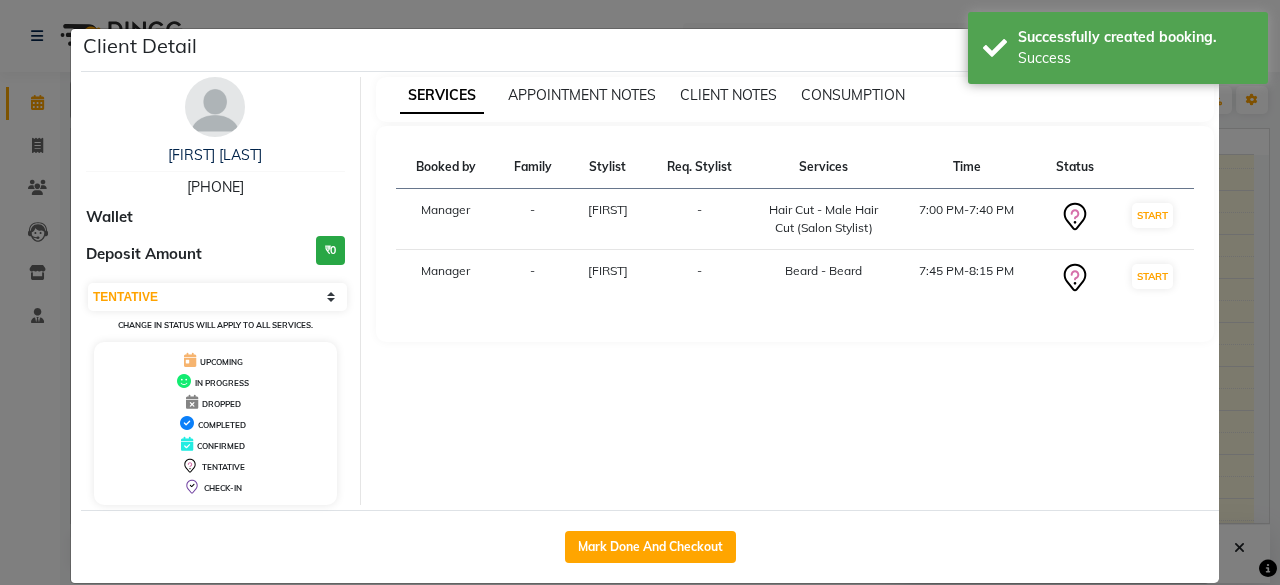 select on "service" 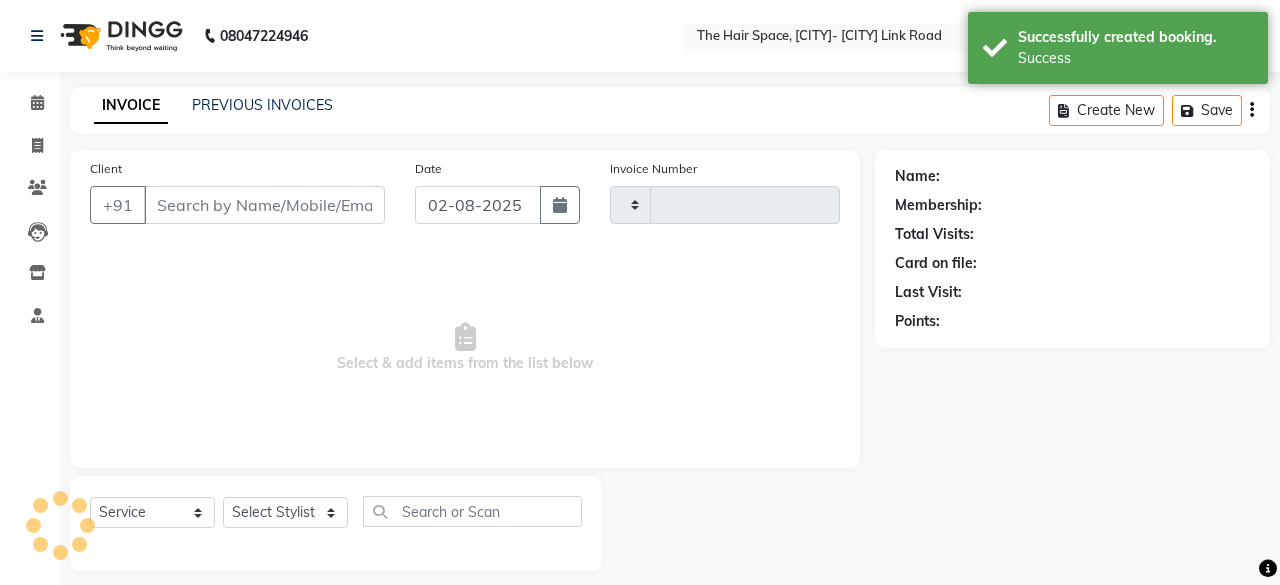 type on "1687" 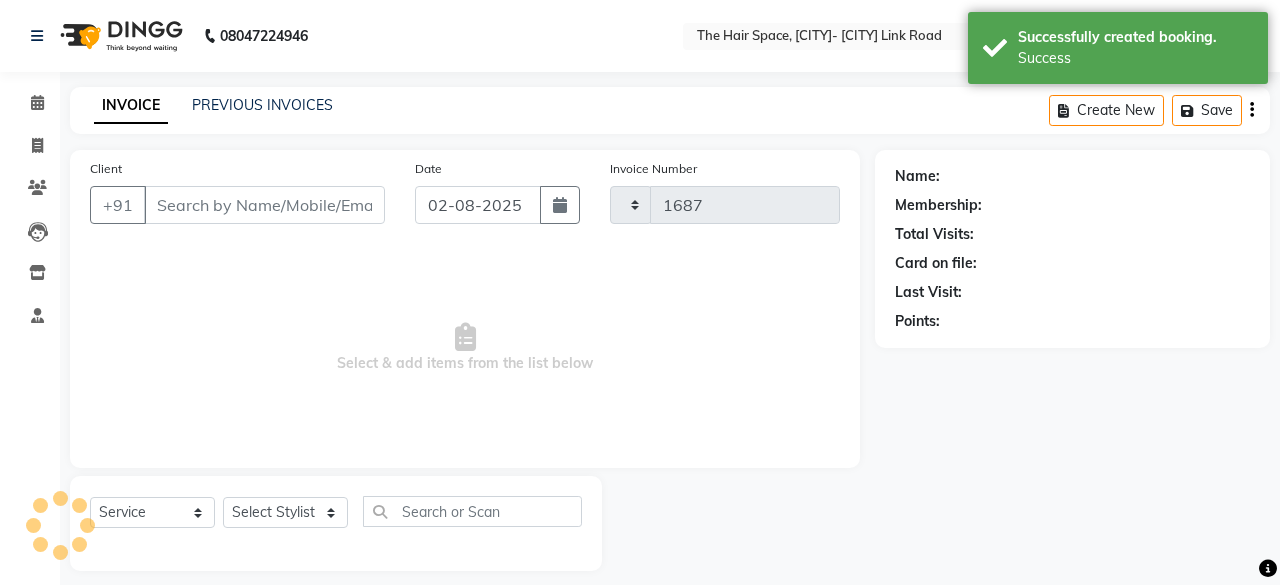 select on "6697" 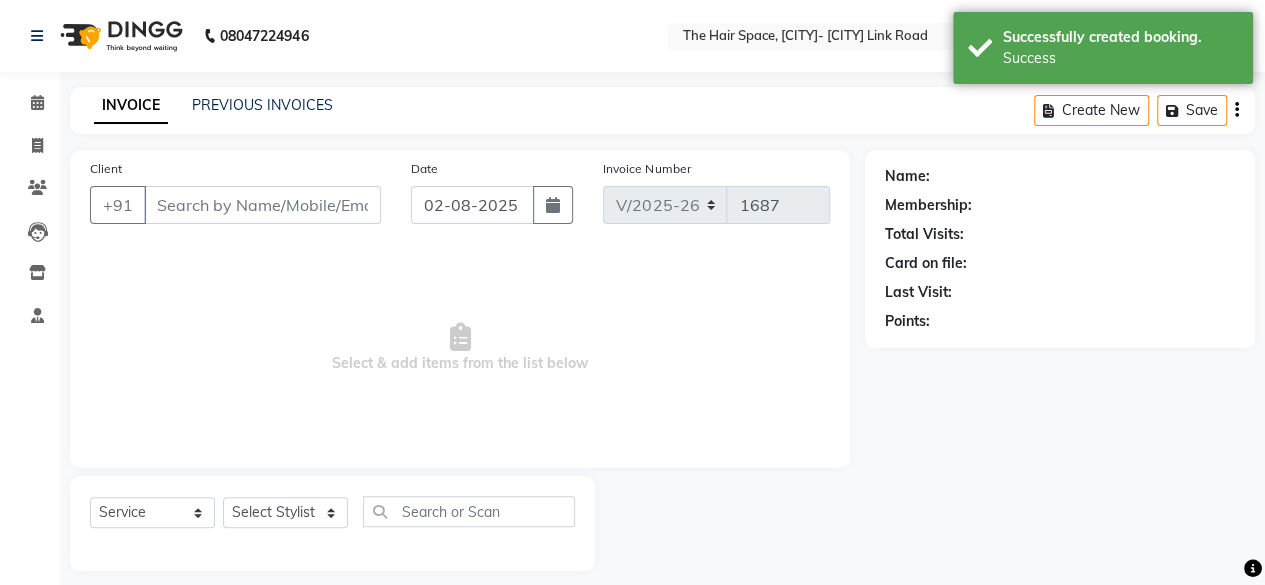 type on "[PHONE]" 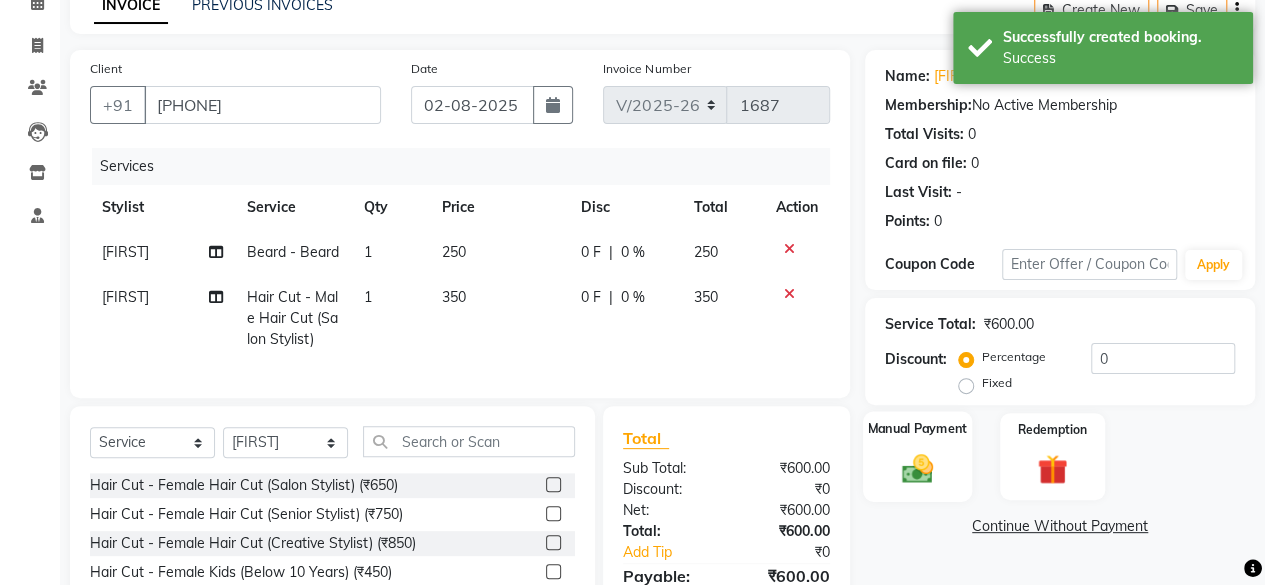 scroll, scrollTop: 200, scrollLeft: 0, axis: vertical 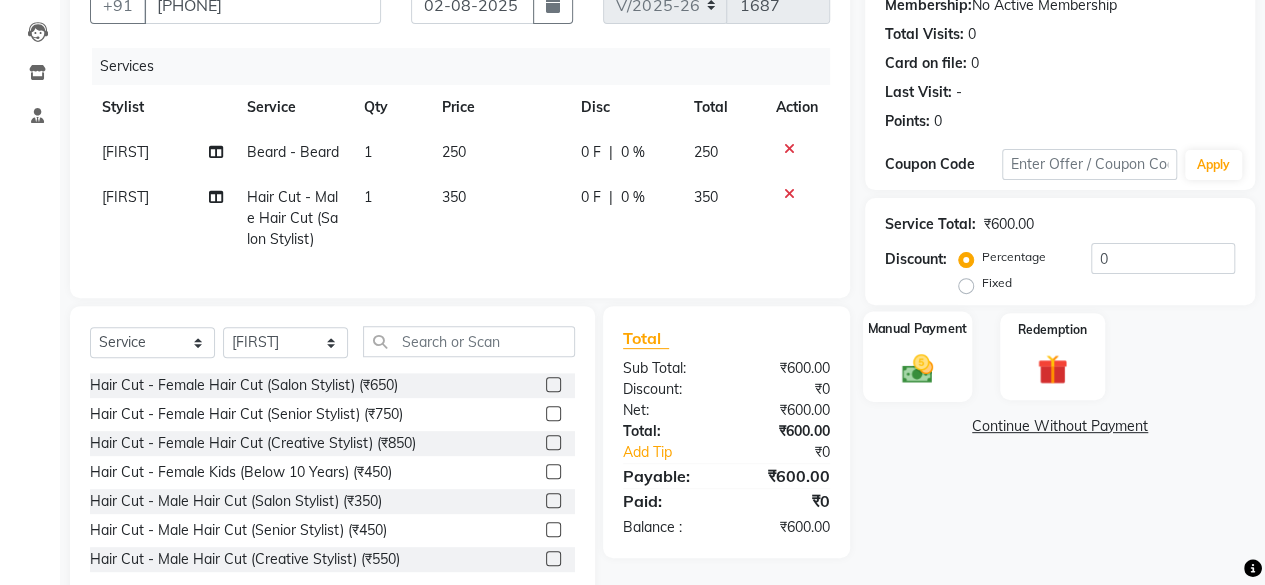 click 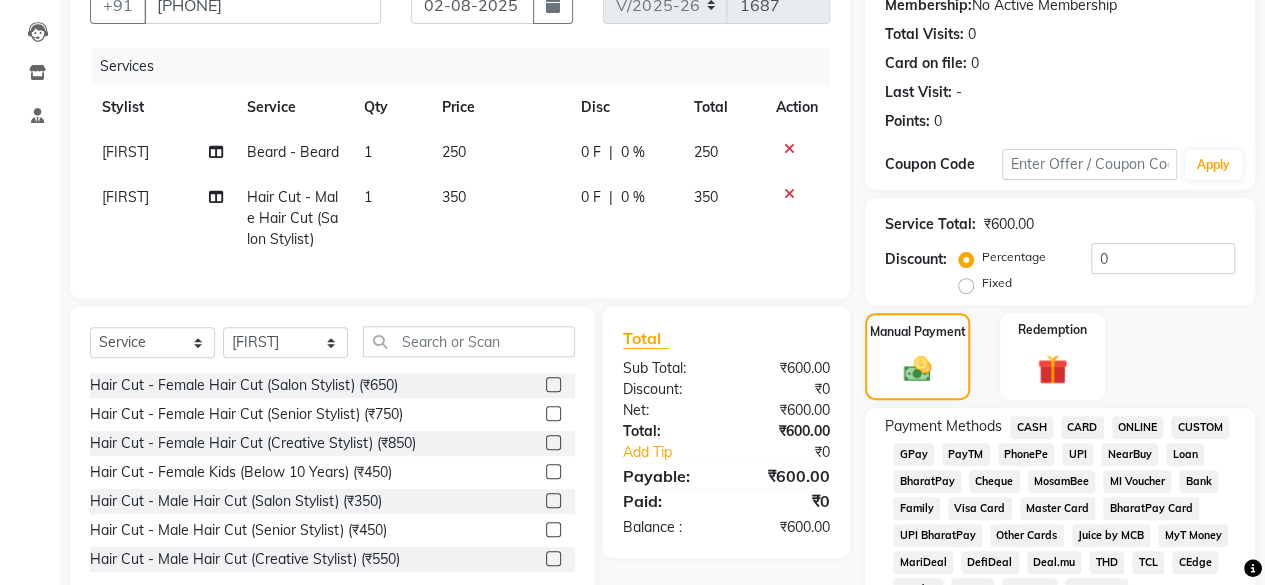 click on "GPay" 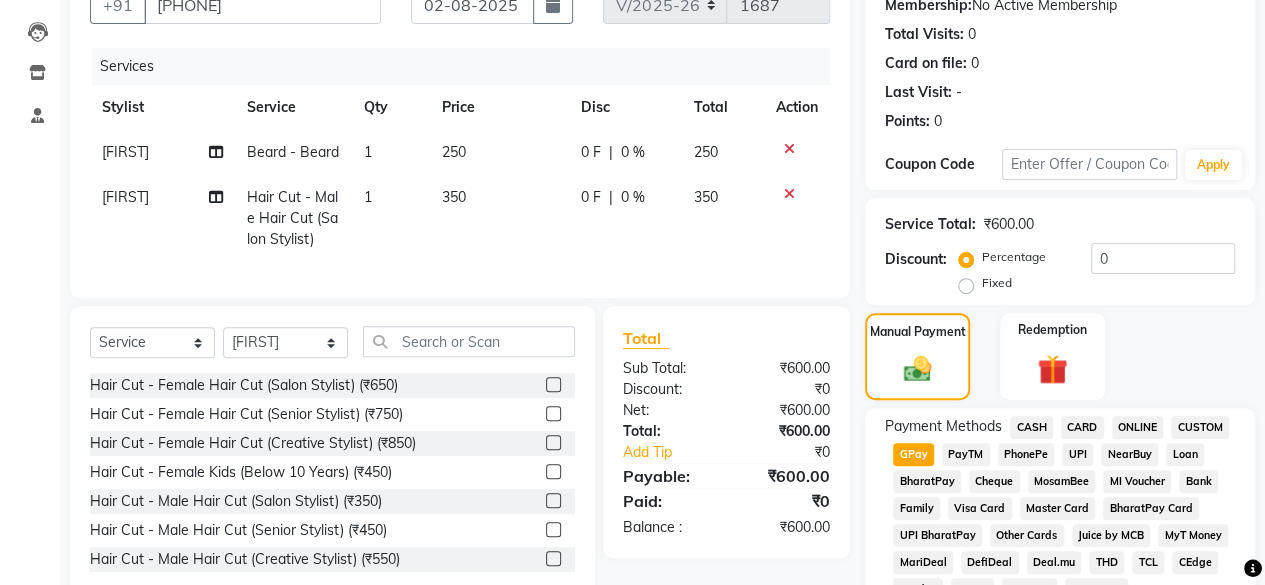 click on "GPay" 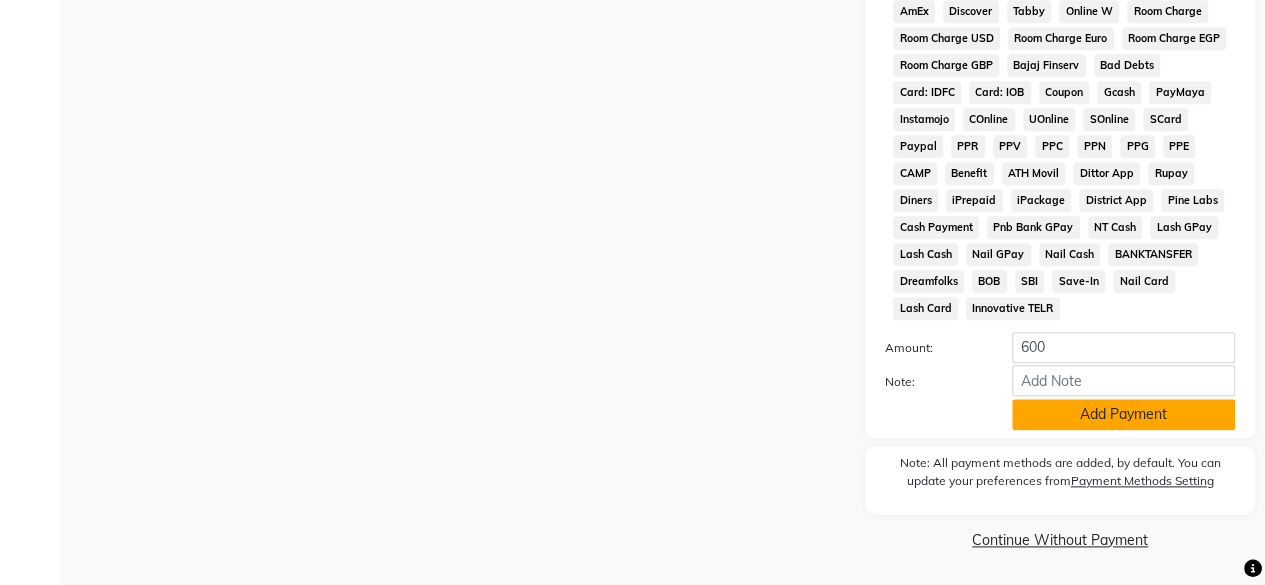 click on "Add Payment" 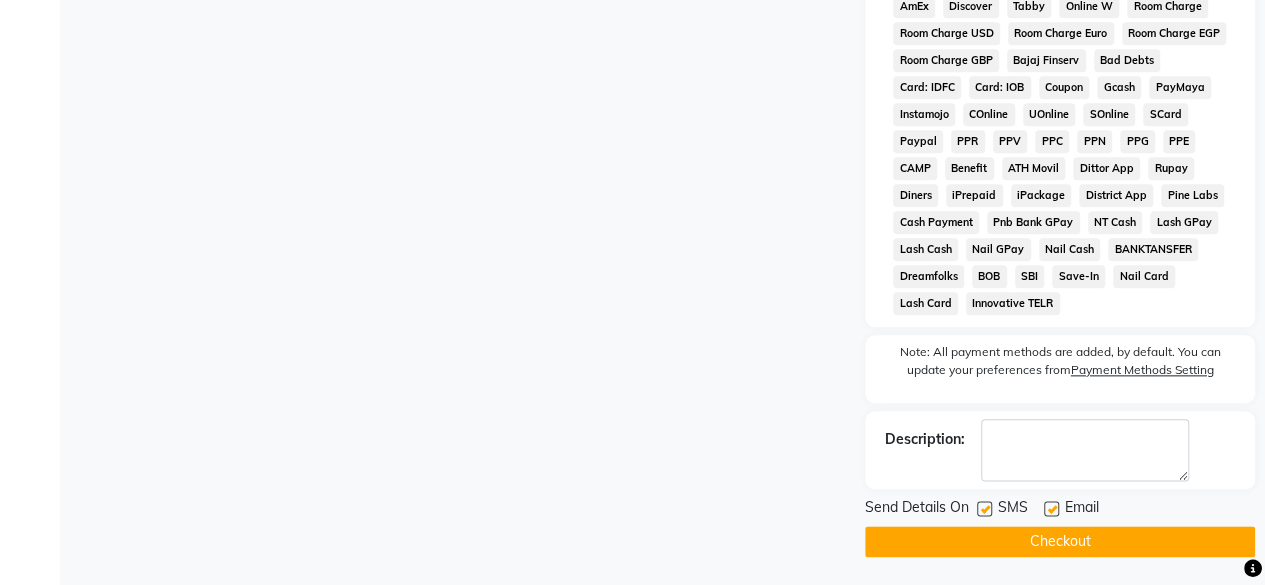 click 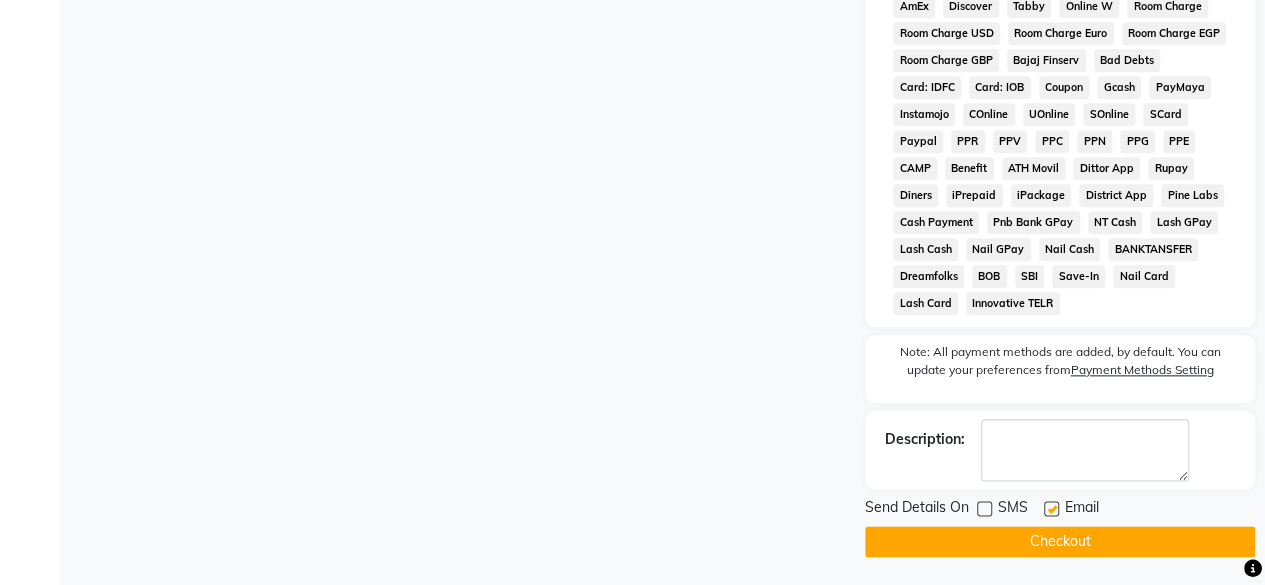 click 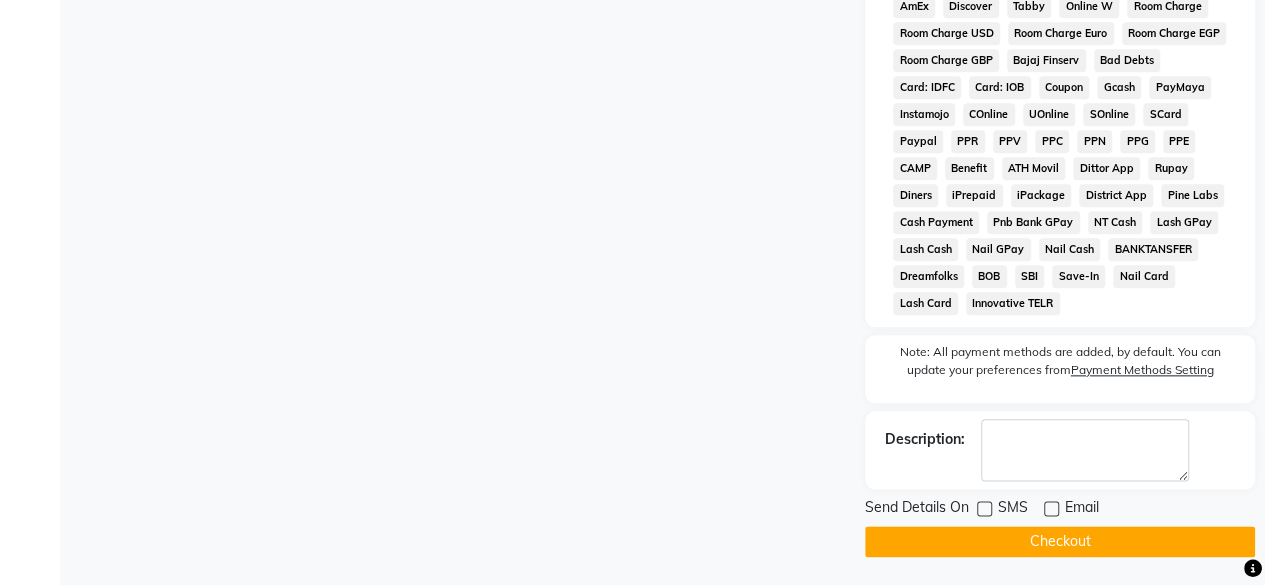drag, startPoint x: 1040, startPoint y: 543, endPoint x: 1026, endPoint y: 544, distance: 14.035668 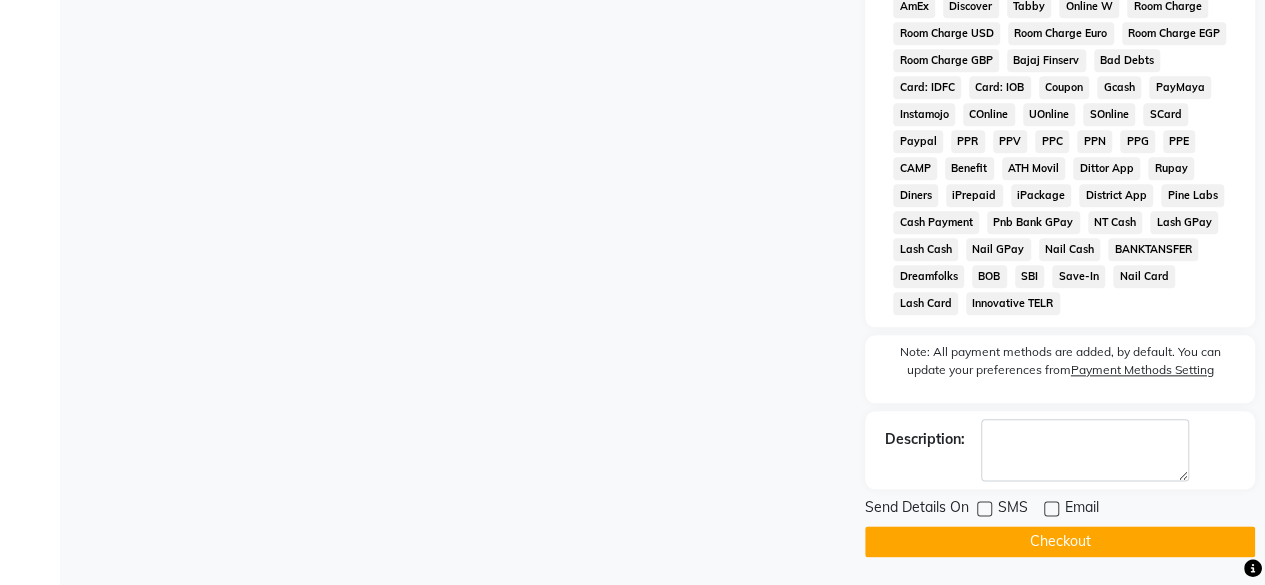 click on "Checkout" 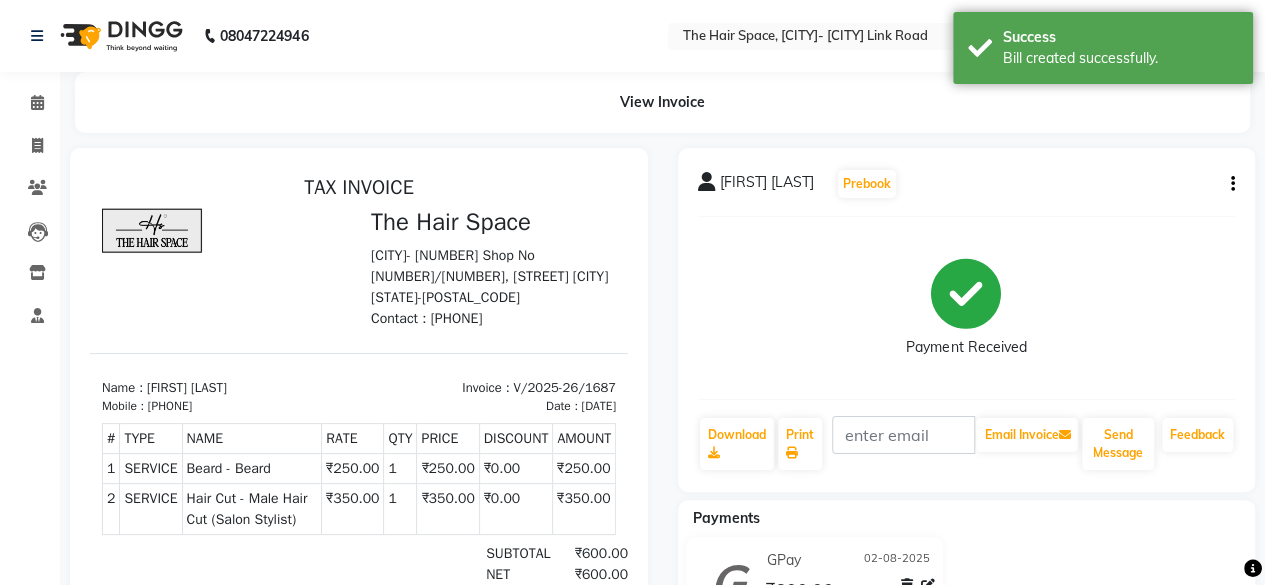 scroll, scrollTop: 0, scrollLeft: 0, axis: both 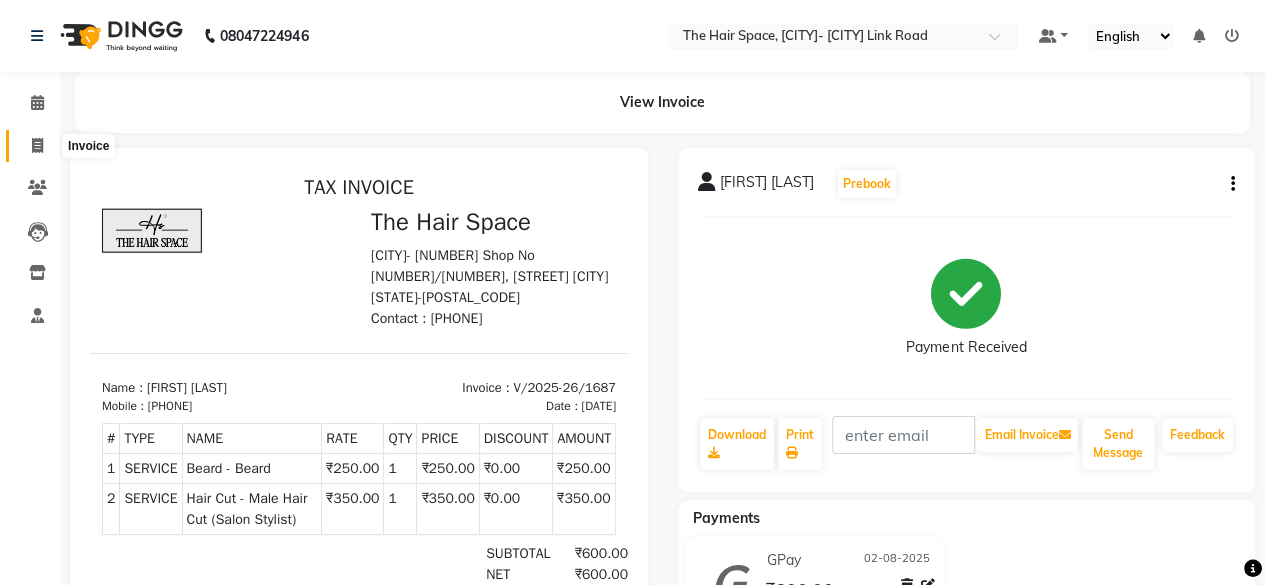 click 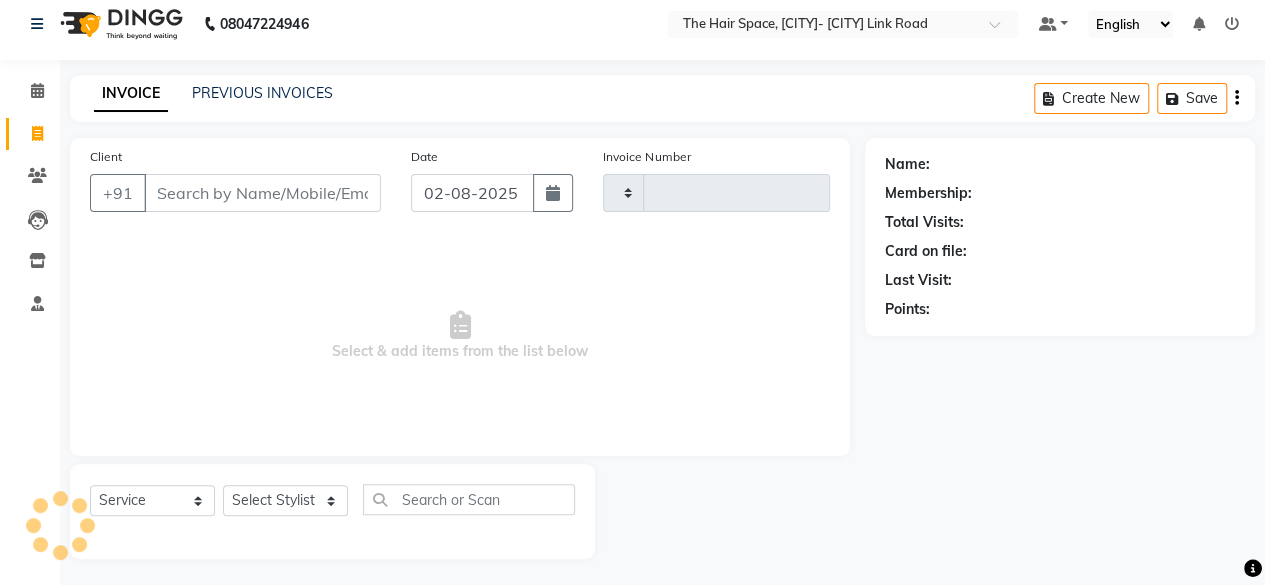 scroll, scrollTop: 15, scrollLeft: 0, axis: vertical 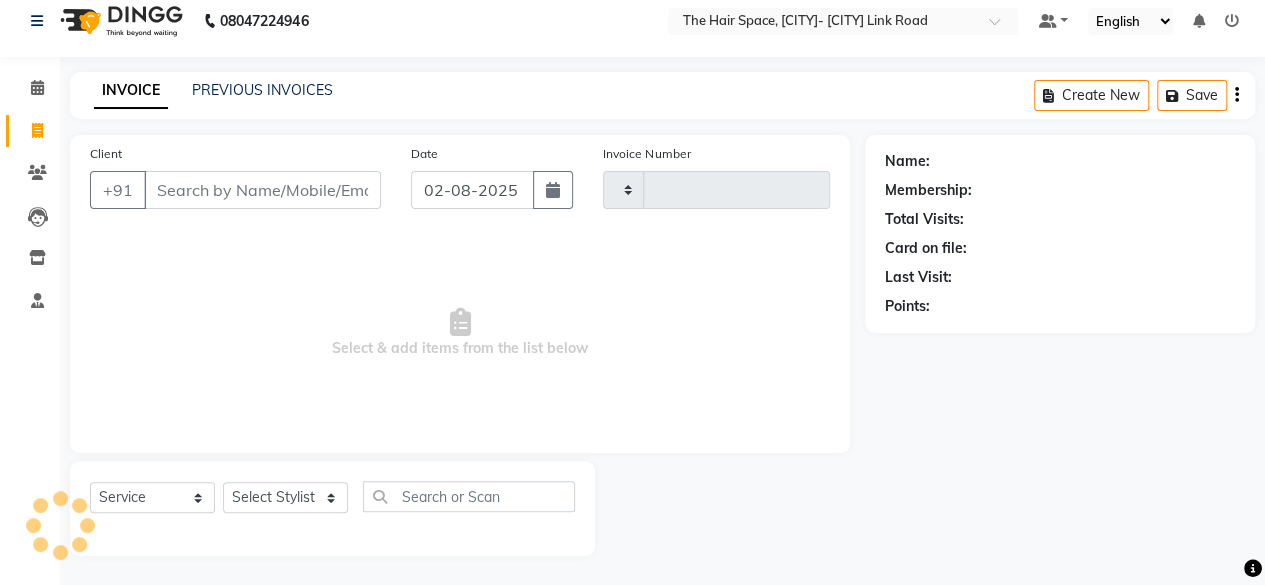 type on "1688" 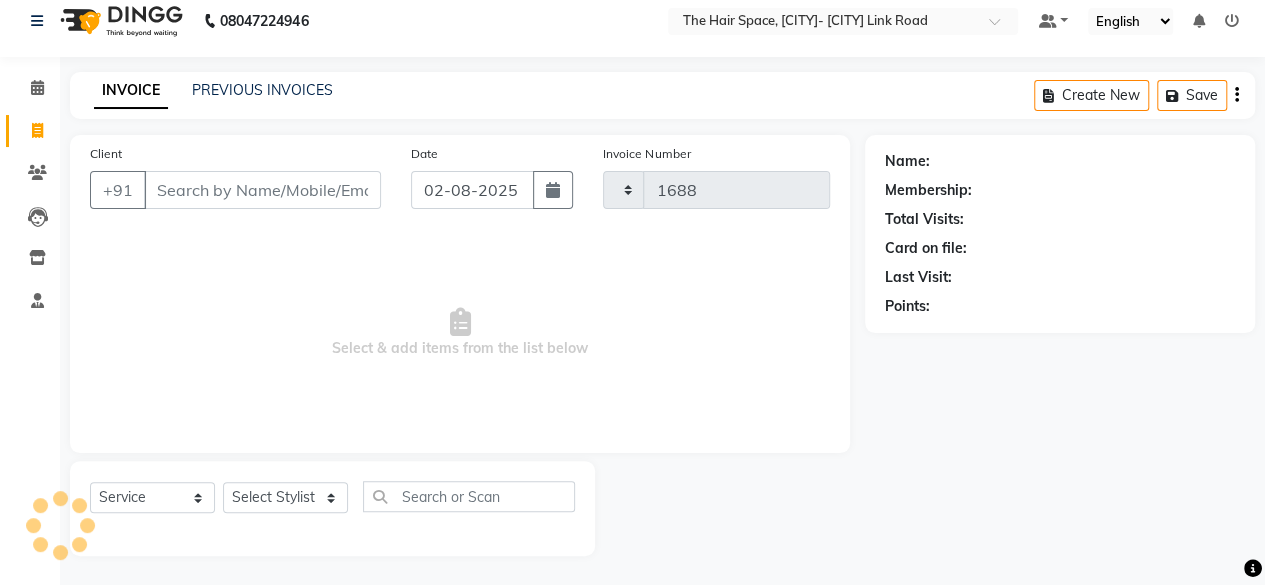 select on "6697" 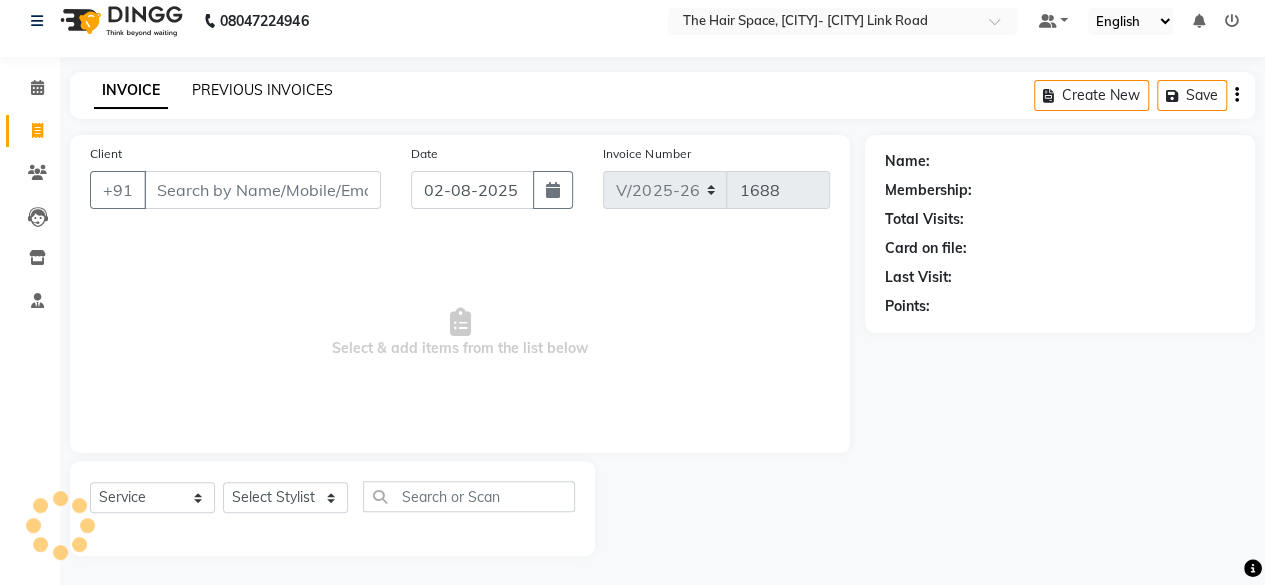 click on "PREVIOUS INVOICES" 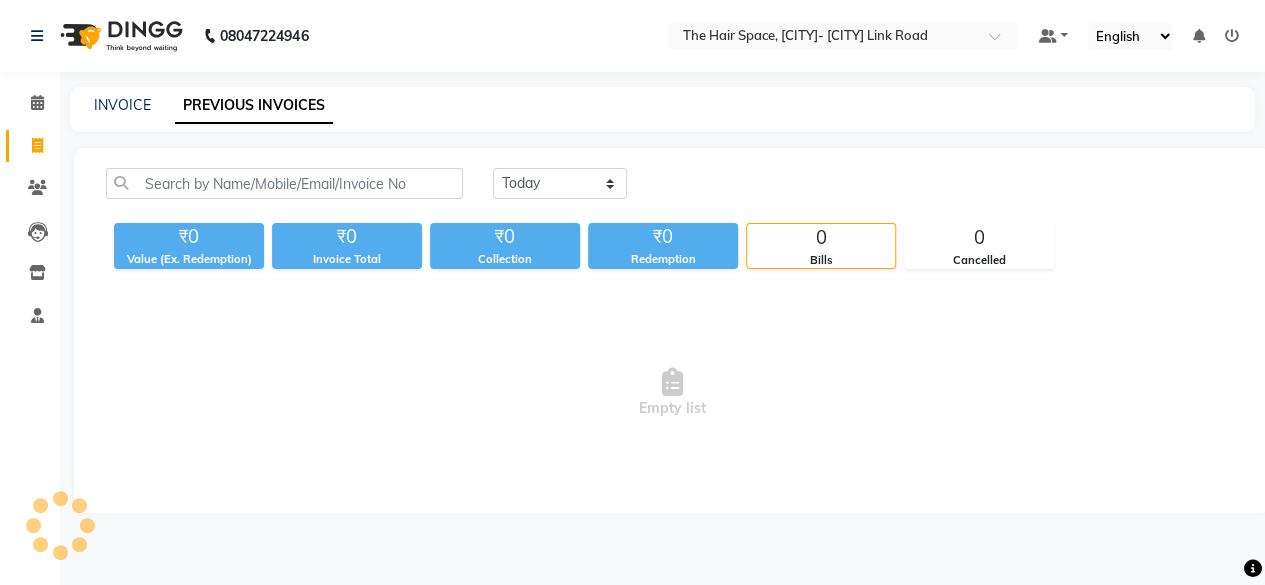 scroll, scrollTop: 0, scrollLeft: 0, axis: both 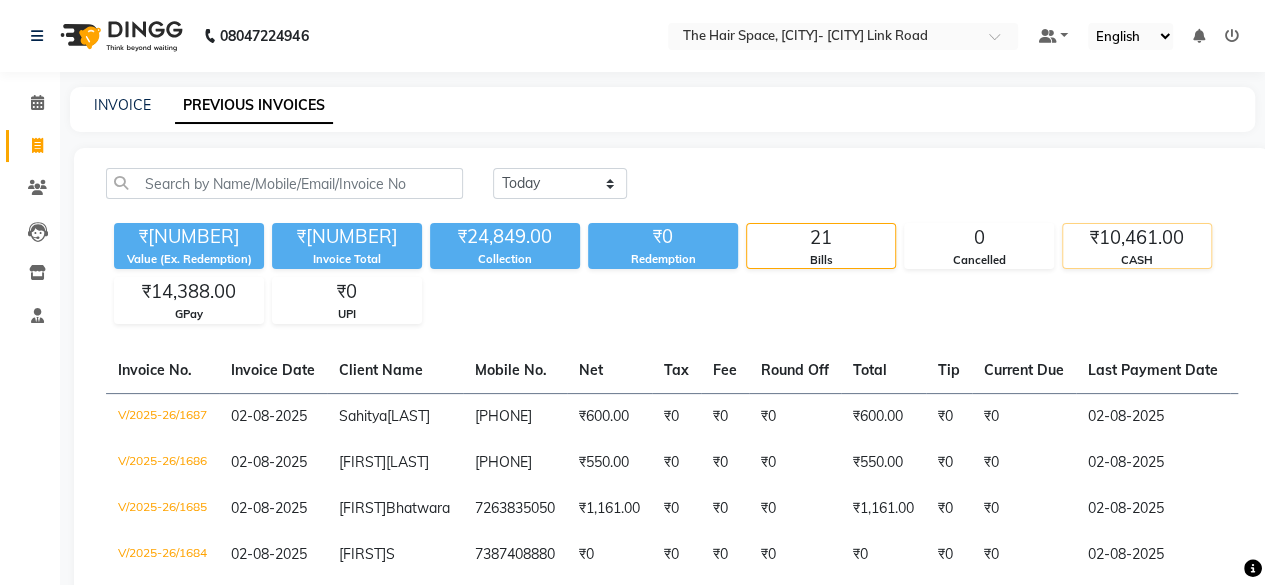 click on "₹10,461.00" 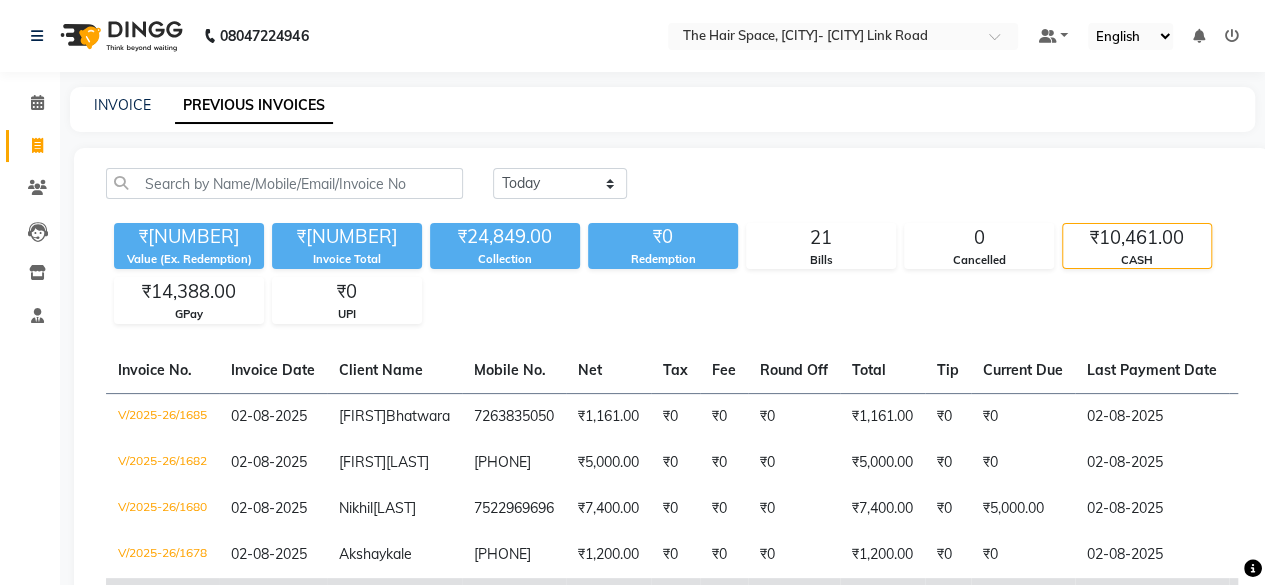 scroll, scrollTop: 220, scrollLeft: 0, axis: vertical 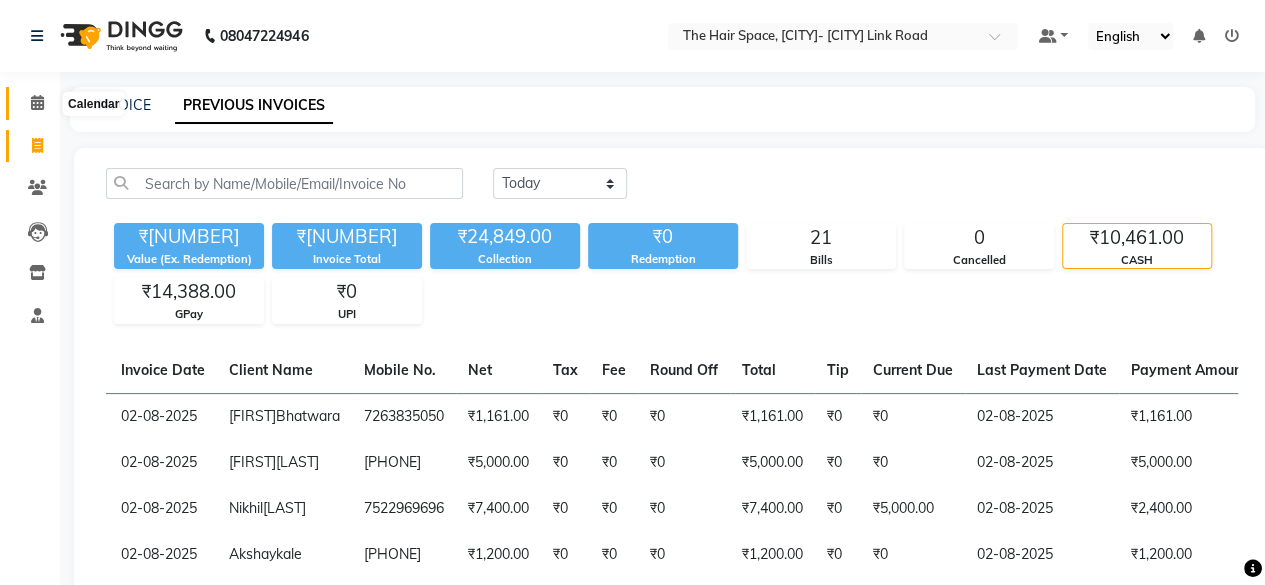 click 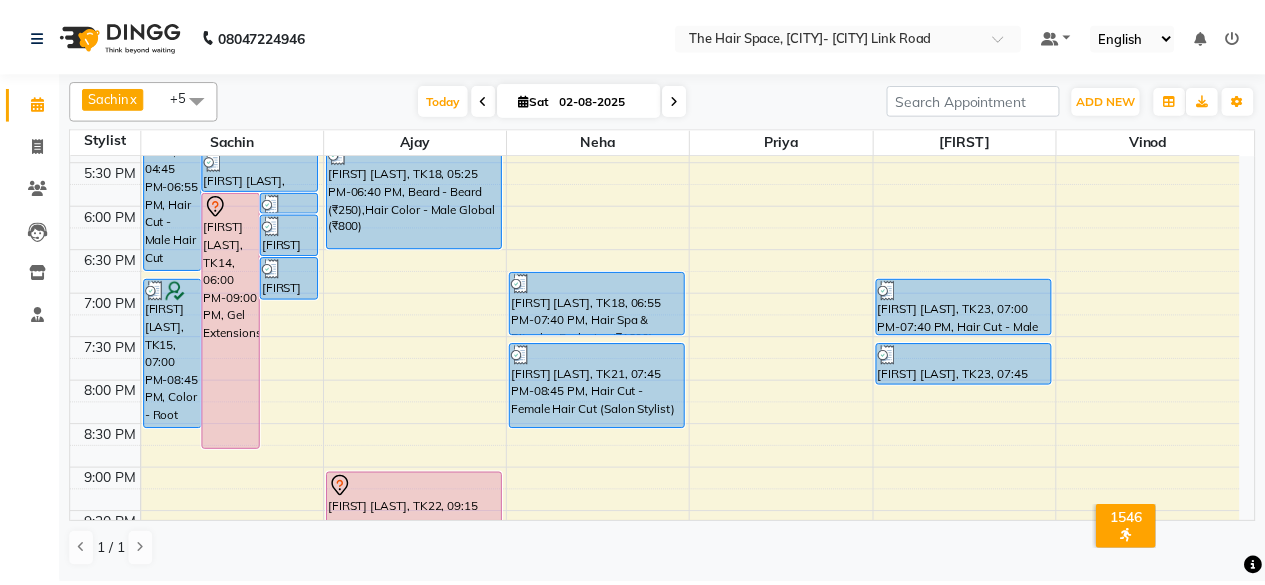 scroll, scrollTop: 729, scrollLeft: 0, axis: vertical 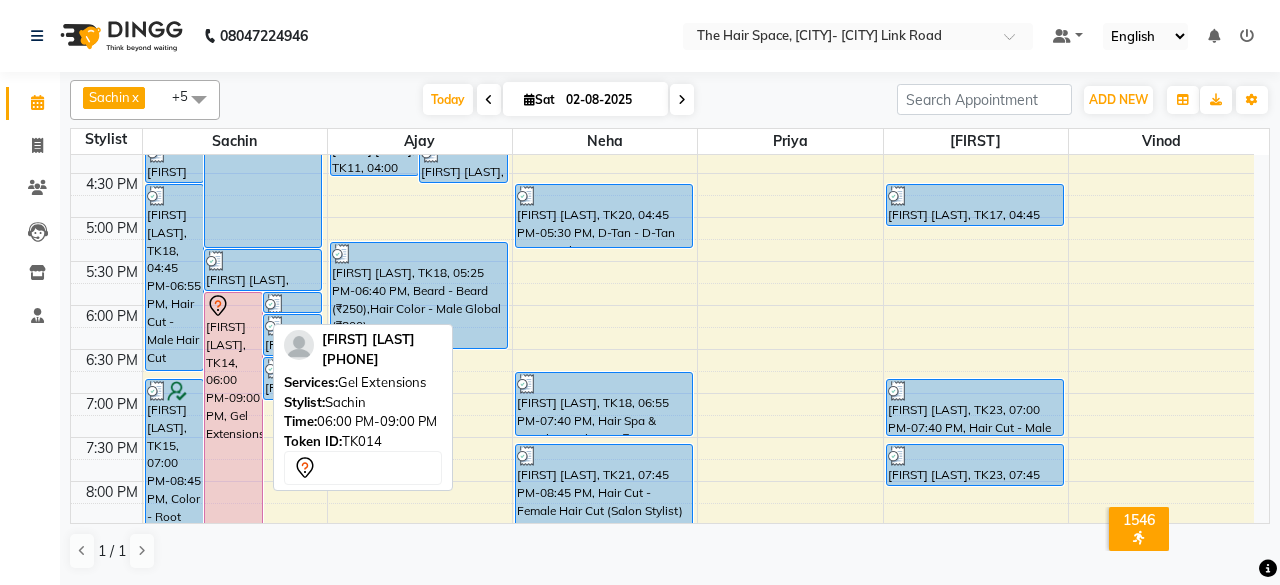 click on "[FIRST] [LAST], TK14, 06:00 PM-09:00 PM, Gel Extensions" at bounding box center (233, 421) 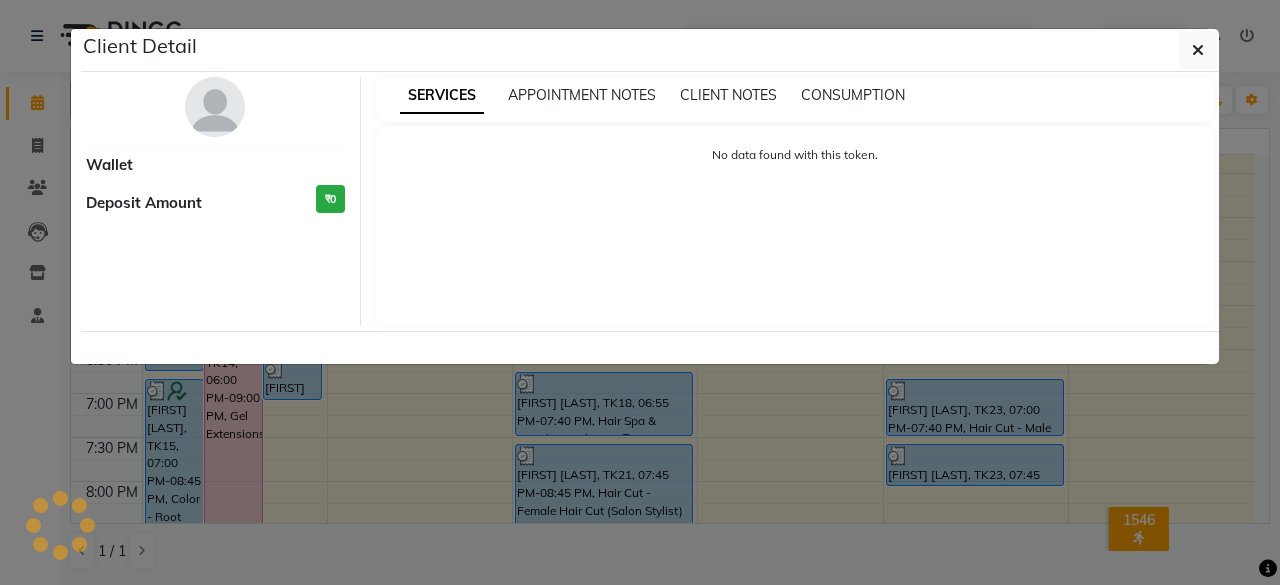 select on "7" 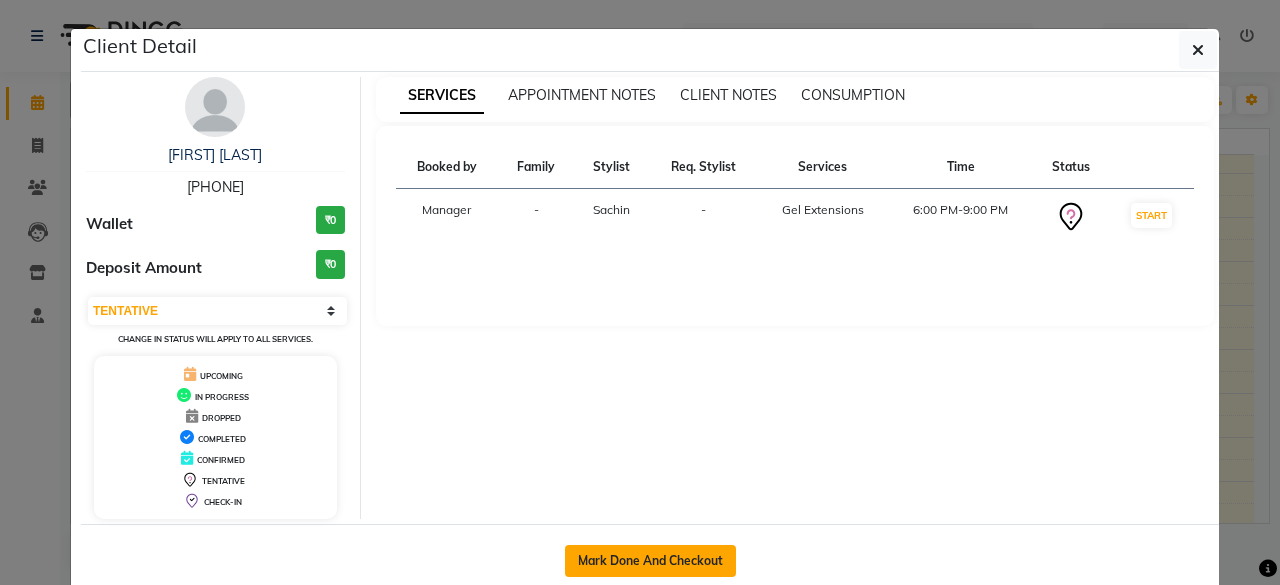 click on "Mark Done And Checkout" 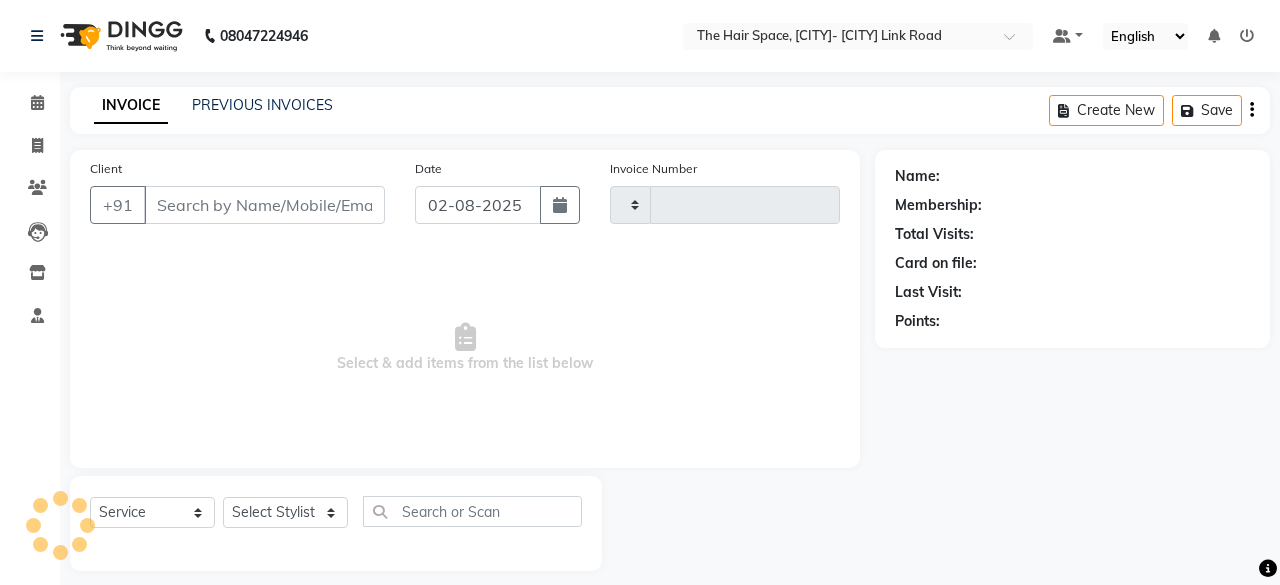 type on "1688" 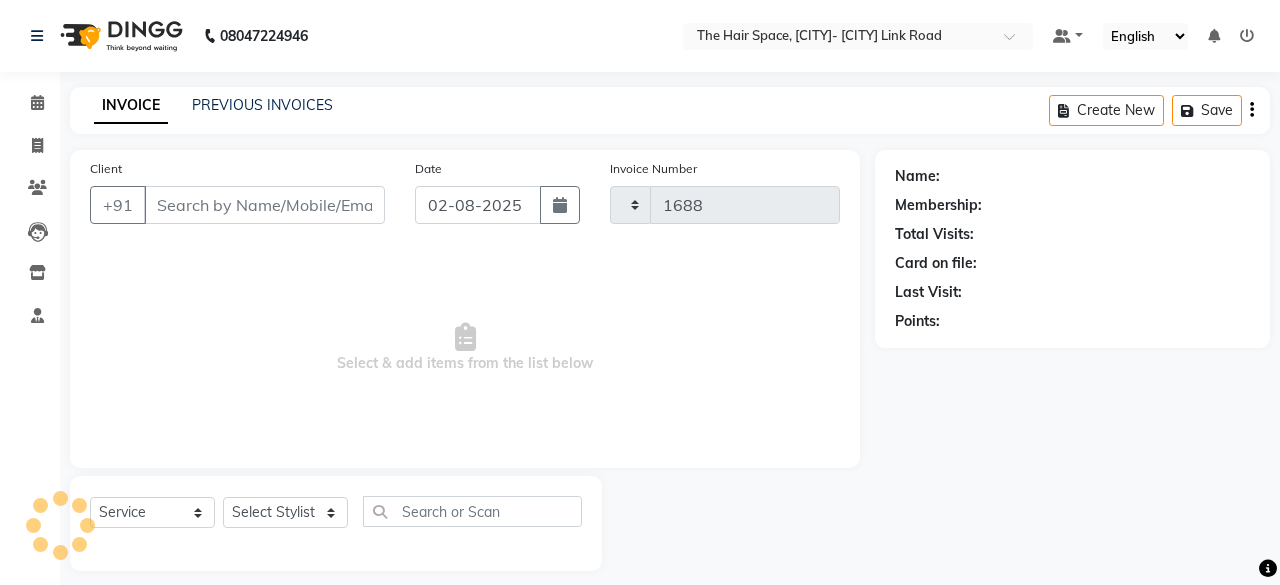 select on "6697" 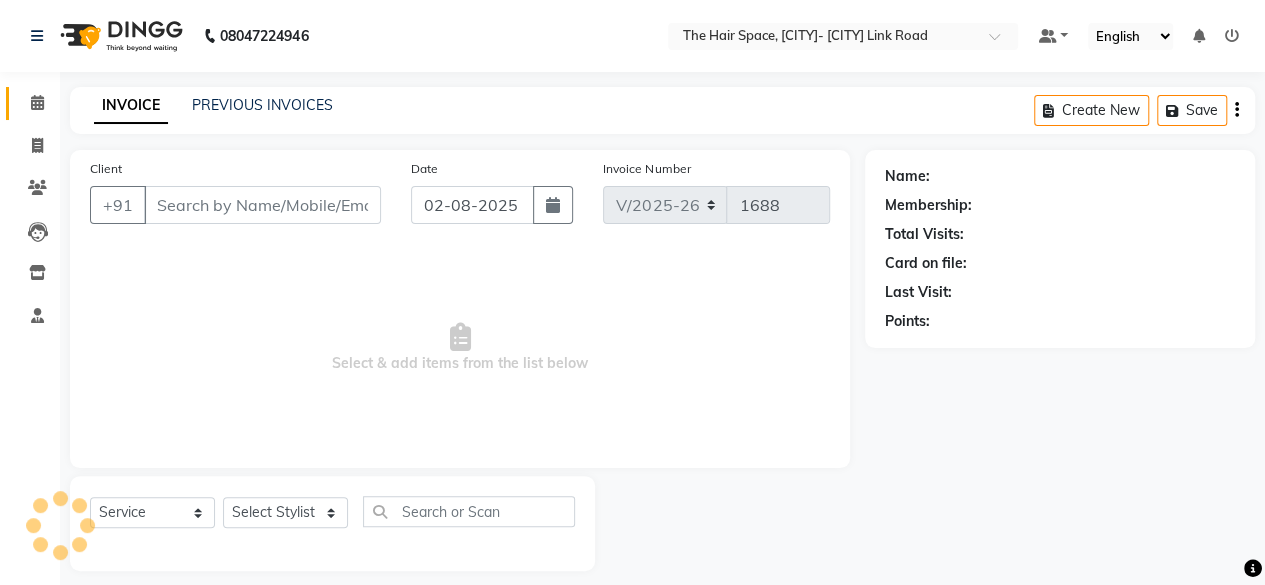 type on "[PHONE]" 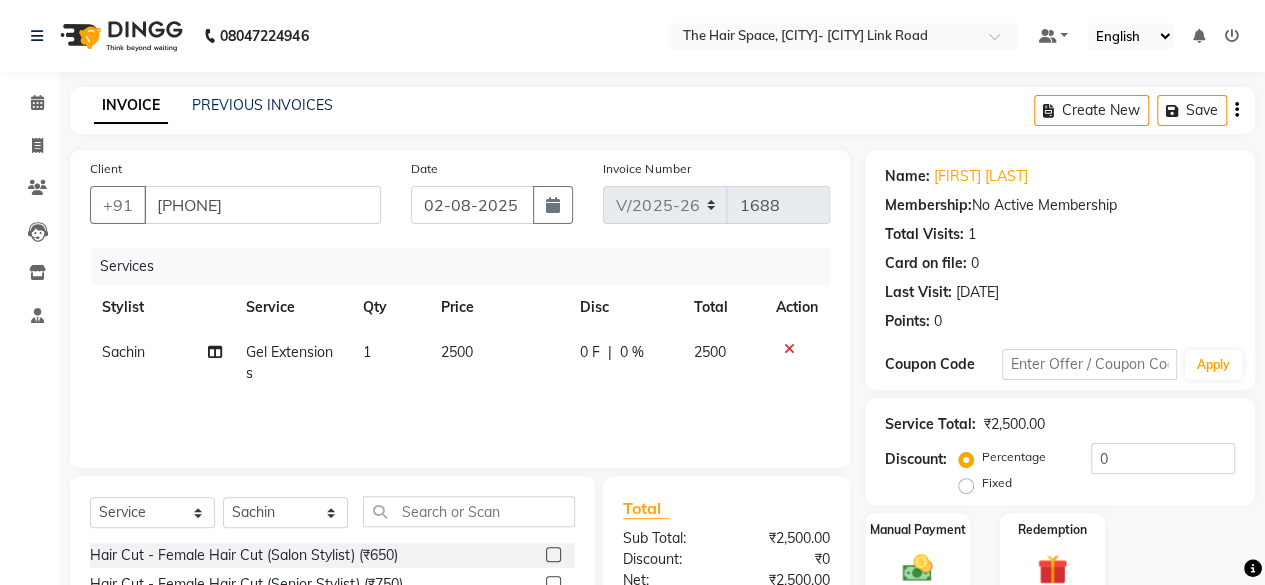 click on "2500" 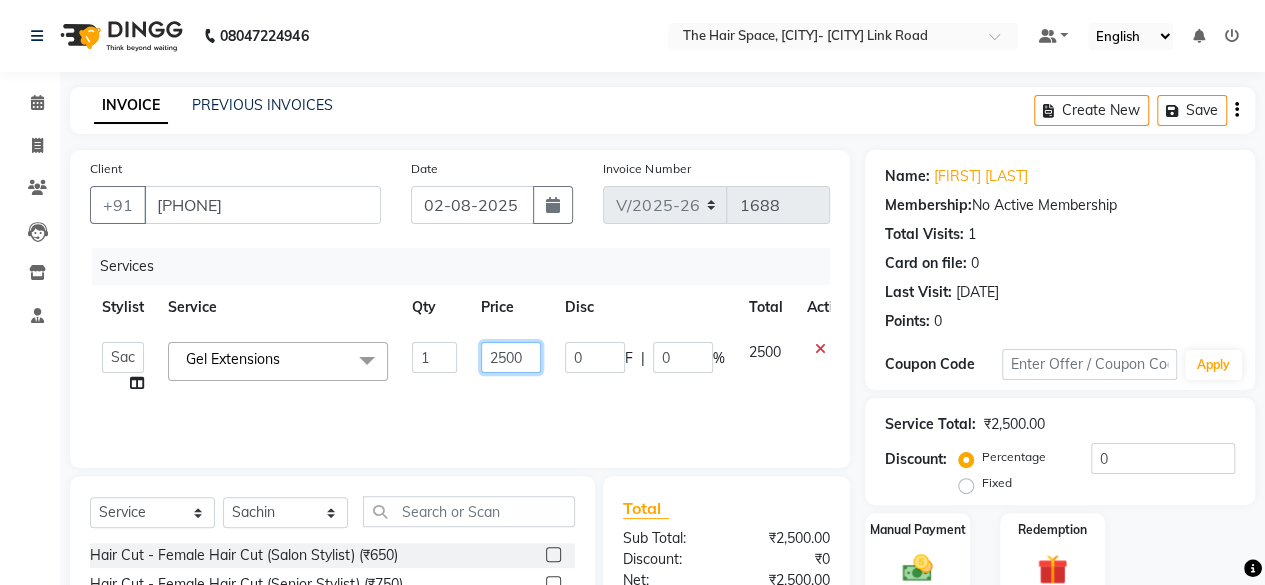 click on "2500" 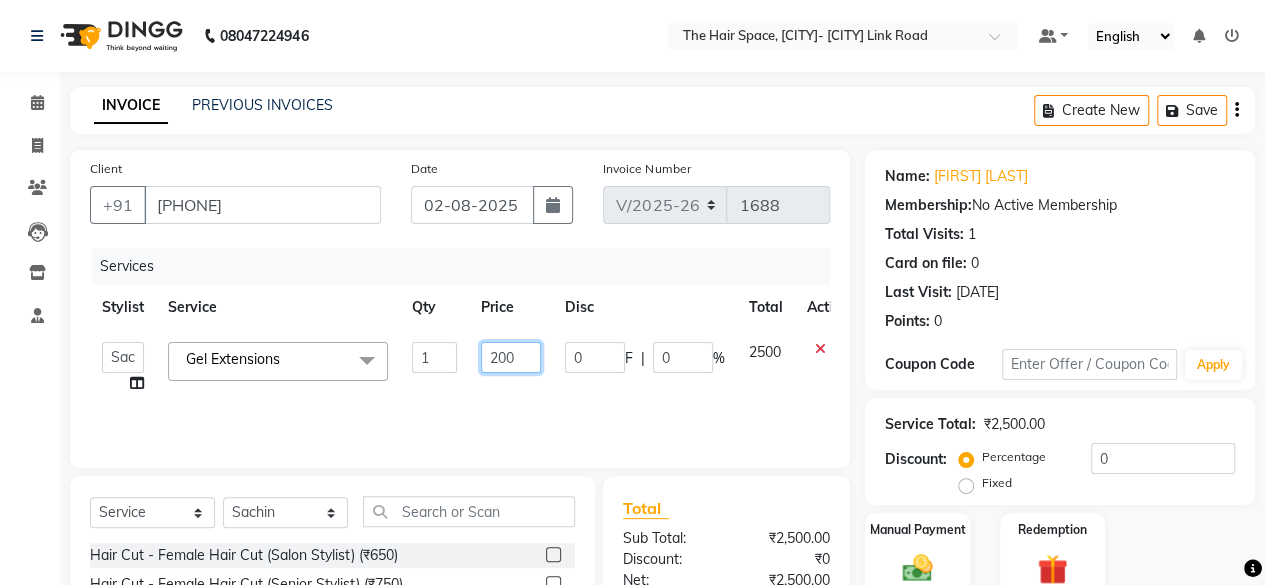 type on "2300" 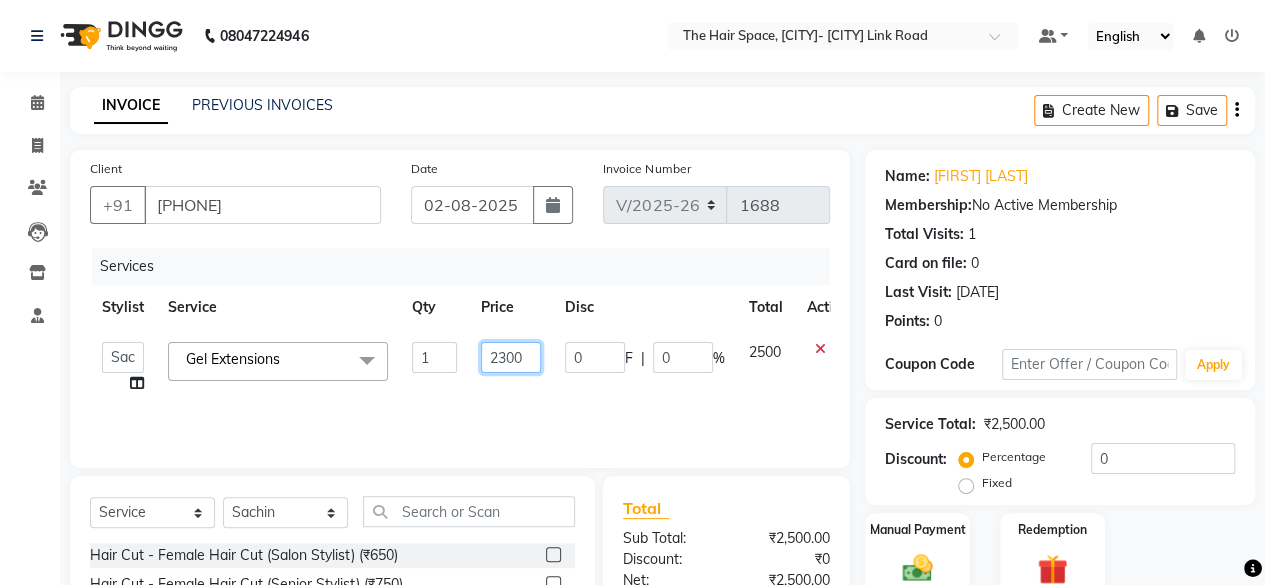 scroll, scrollTop: 215, scrollLeft: 0, axis: vertical 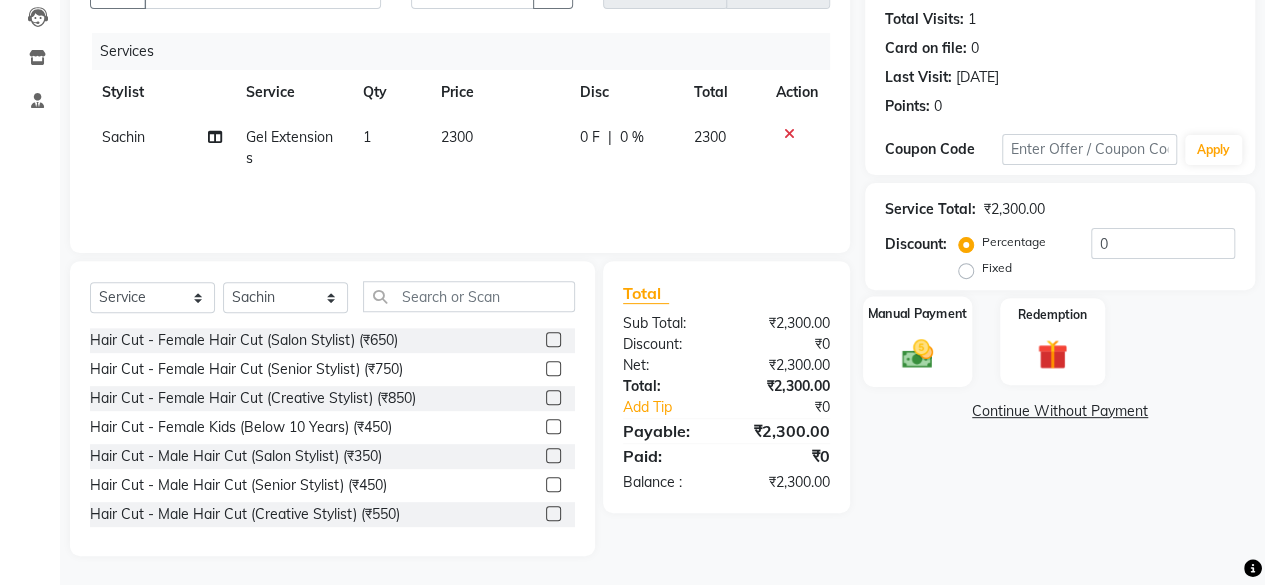 click 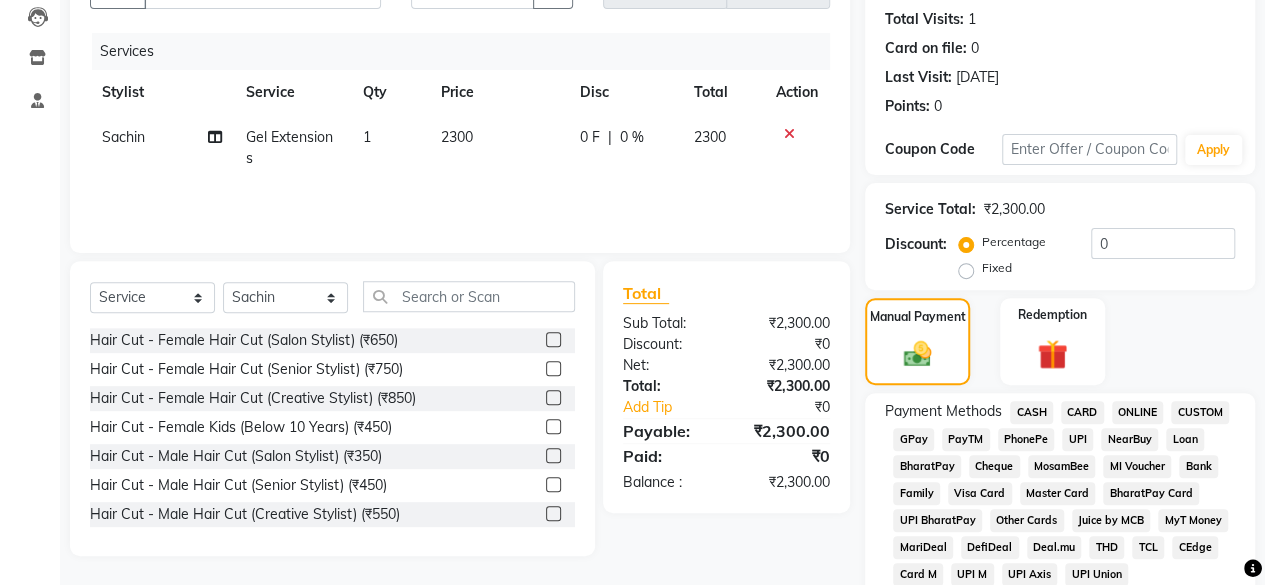 click on "GPay" 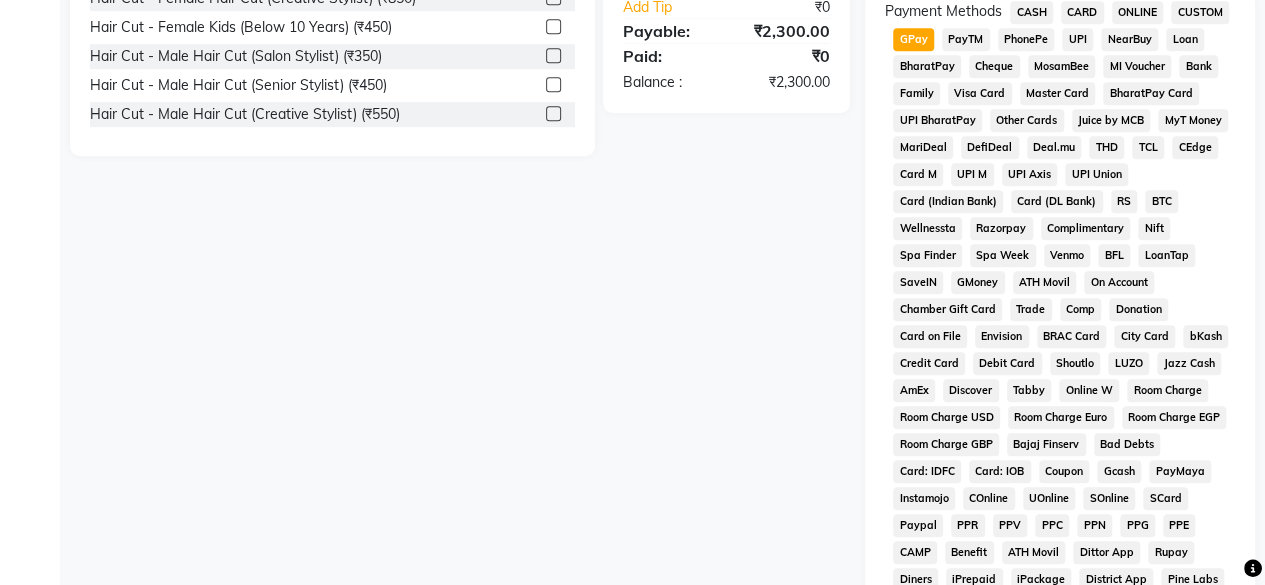 scroll, scrollTop: 999, scrollLeft: 0, axis: vertical 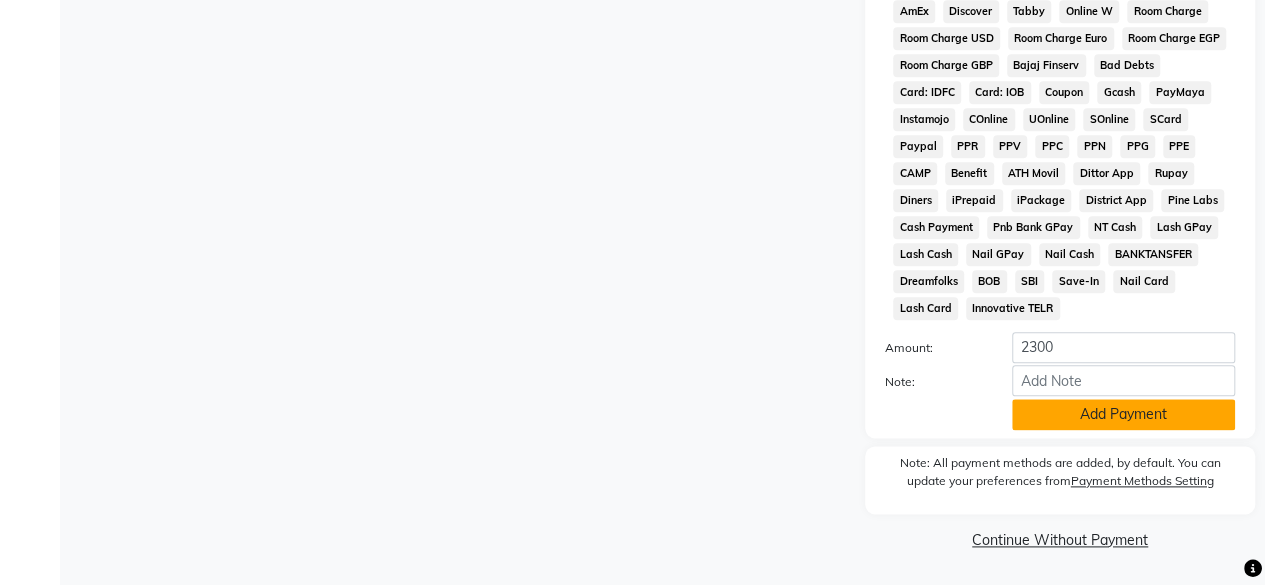 click on "Add Payment" 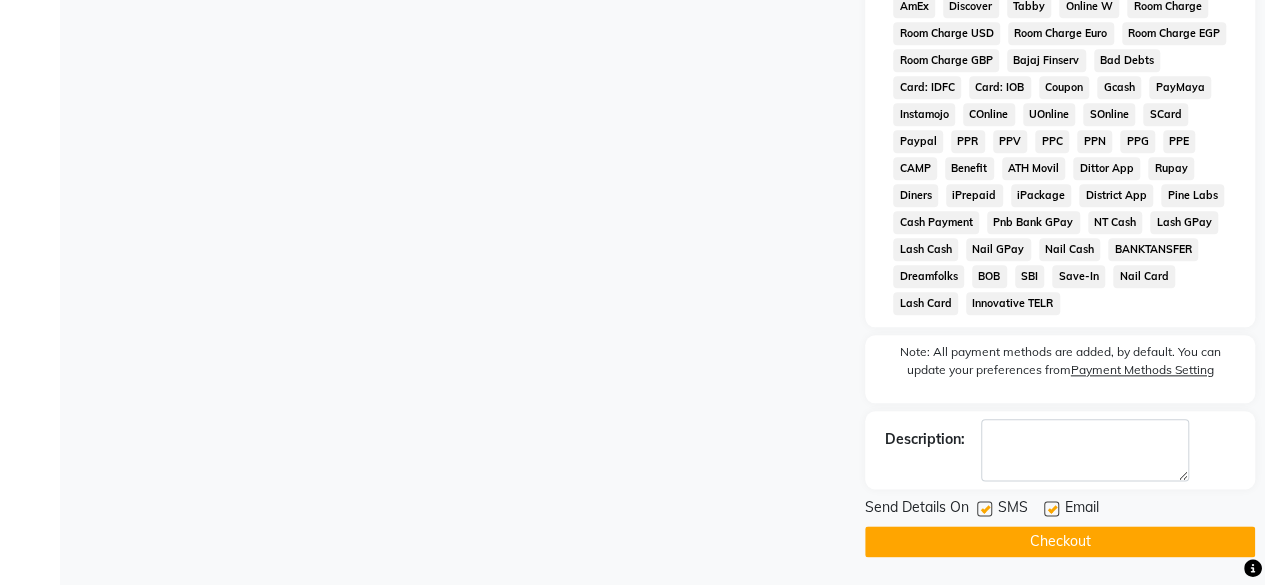 click 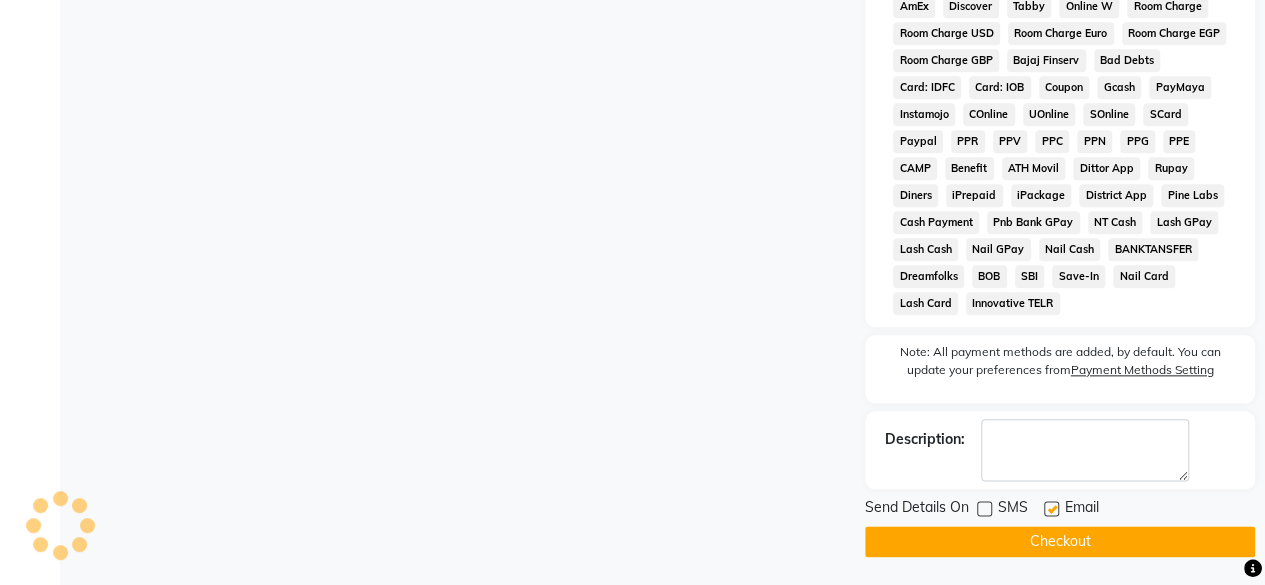 click 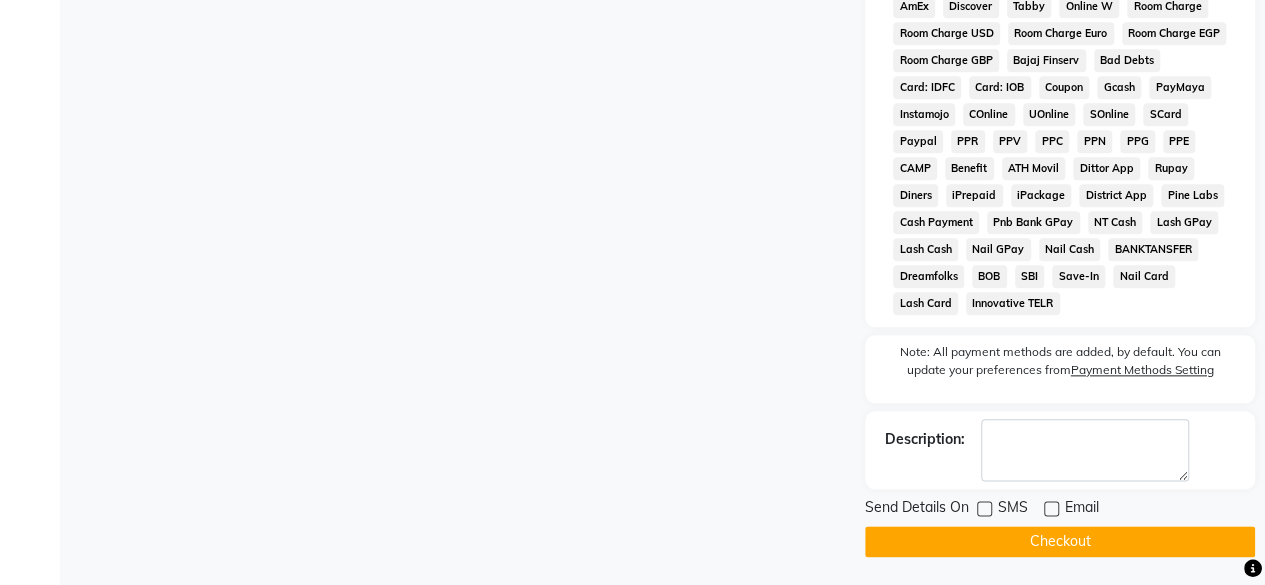 click on "Checkout" 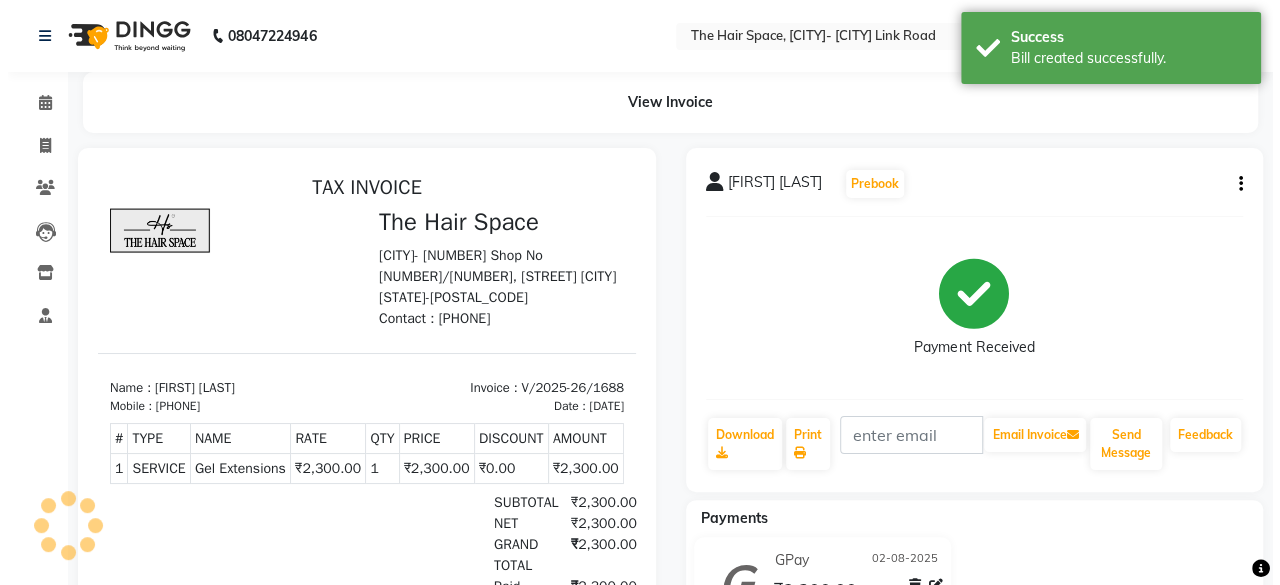 scroll, scrollTop: 0, scrollLeft: 0, axis: both 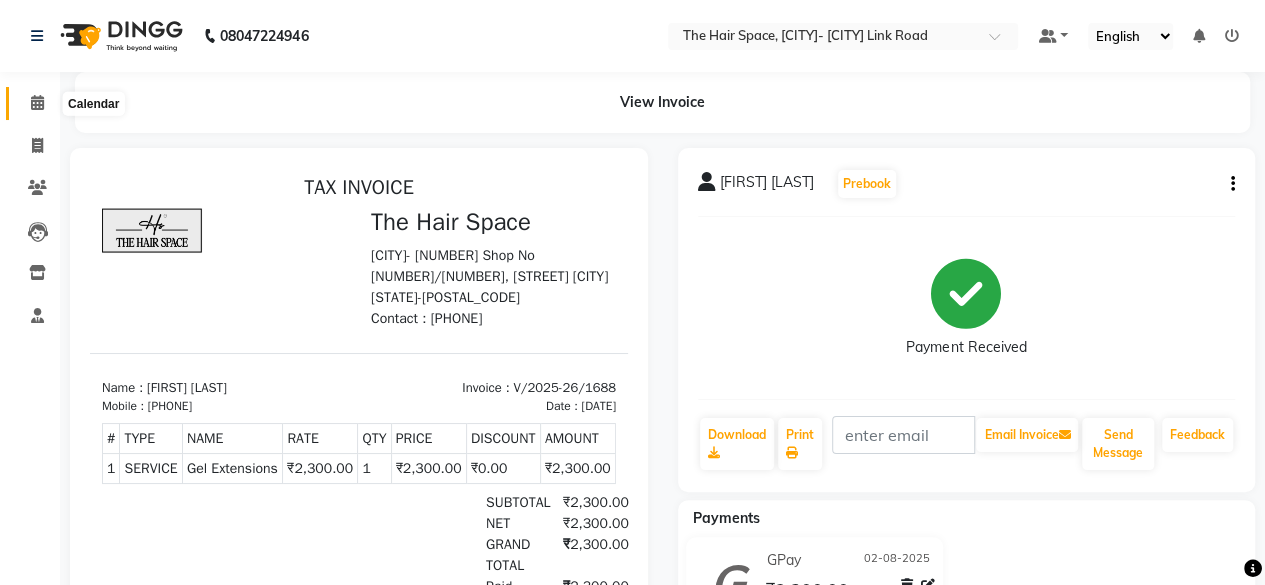 click 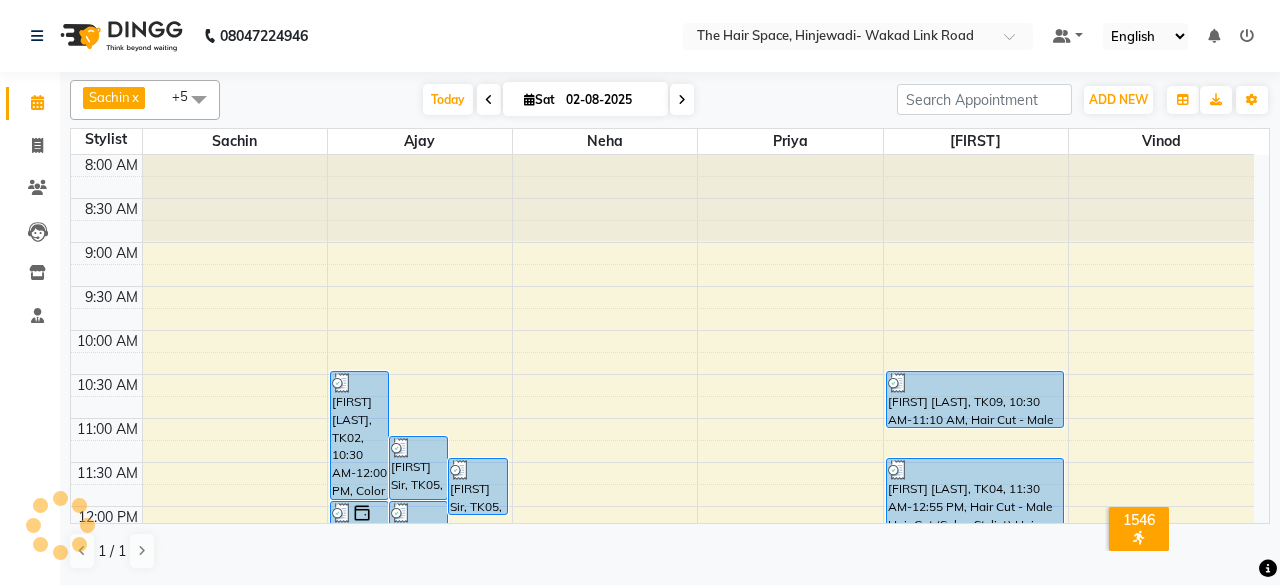 scroll, scrollTop: 0, scrollLeft: 0, axis: both 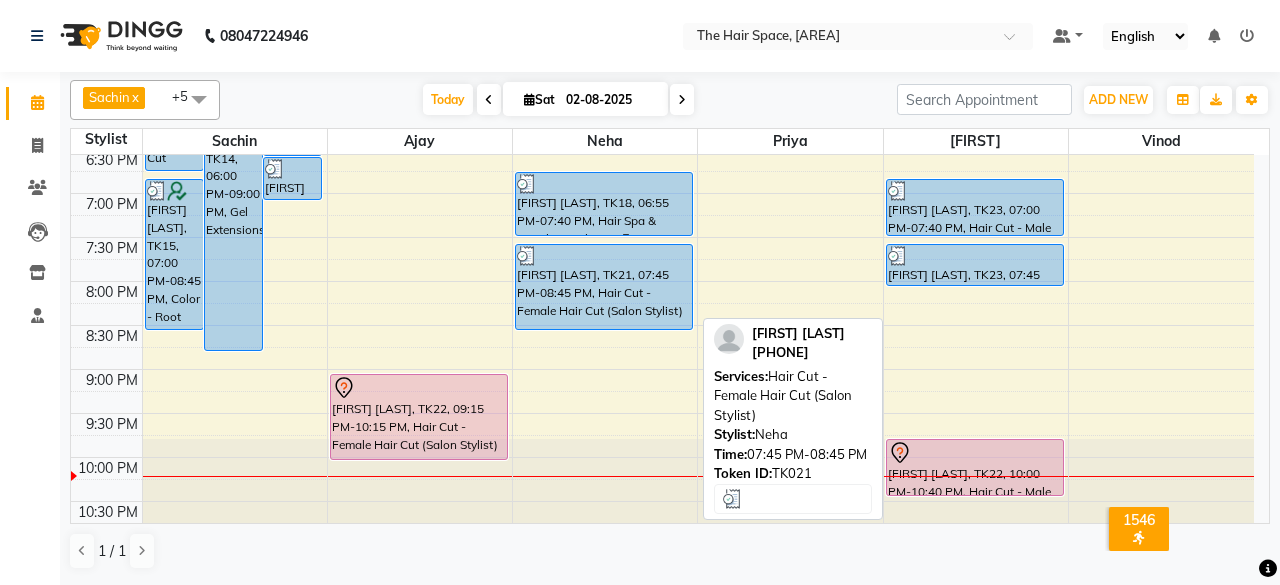 click on "[FIRST] [LAST], TK21, 07:45 PM-08:45 PM, Hair Cut - Female Hair Cut (Salon Stylist)" at bounding box center [604, 287] 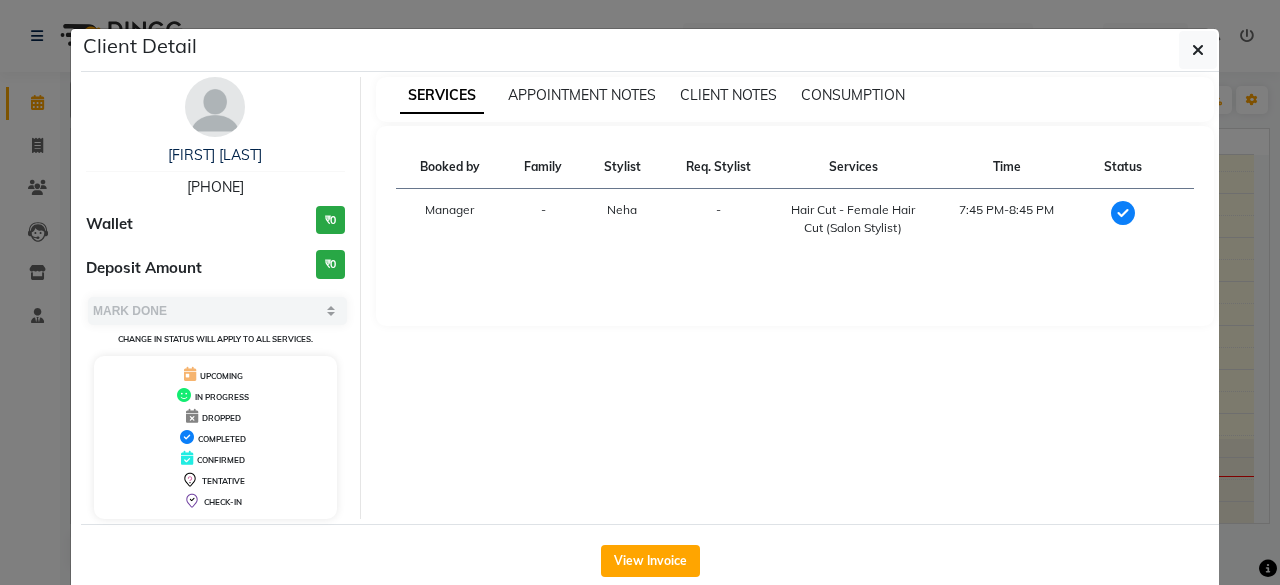 click on "Client Detail" 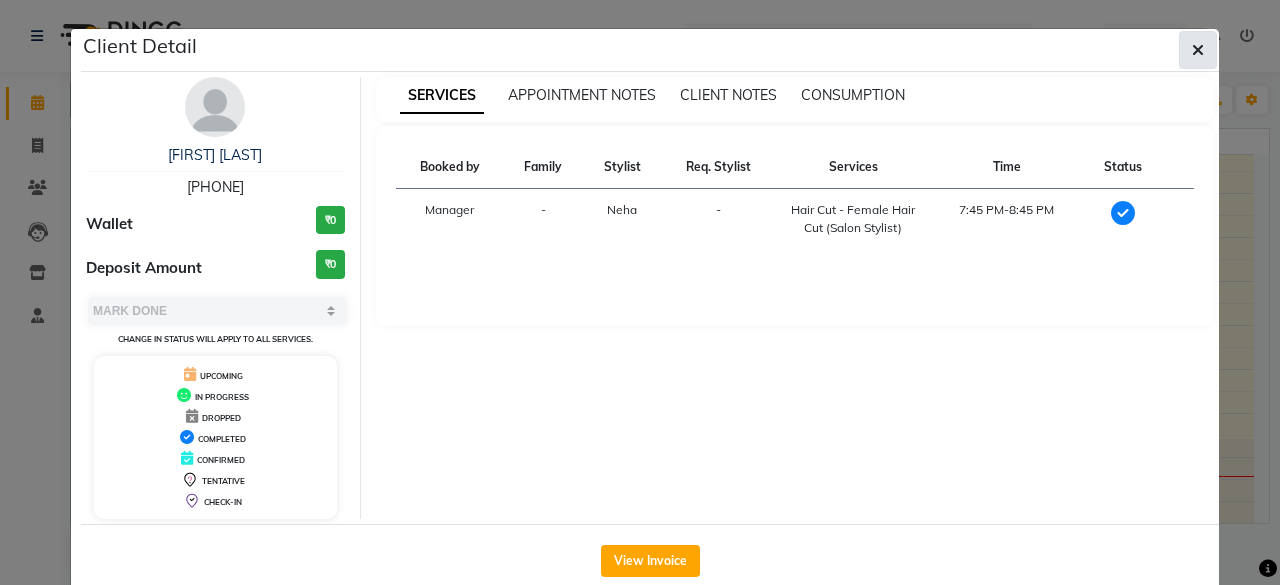 click 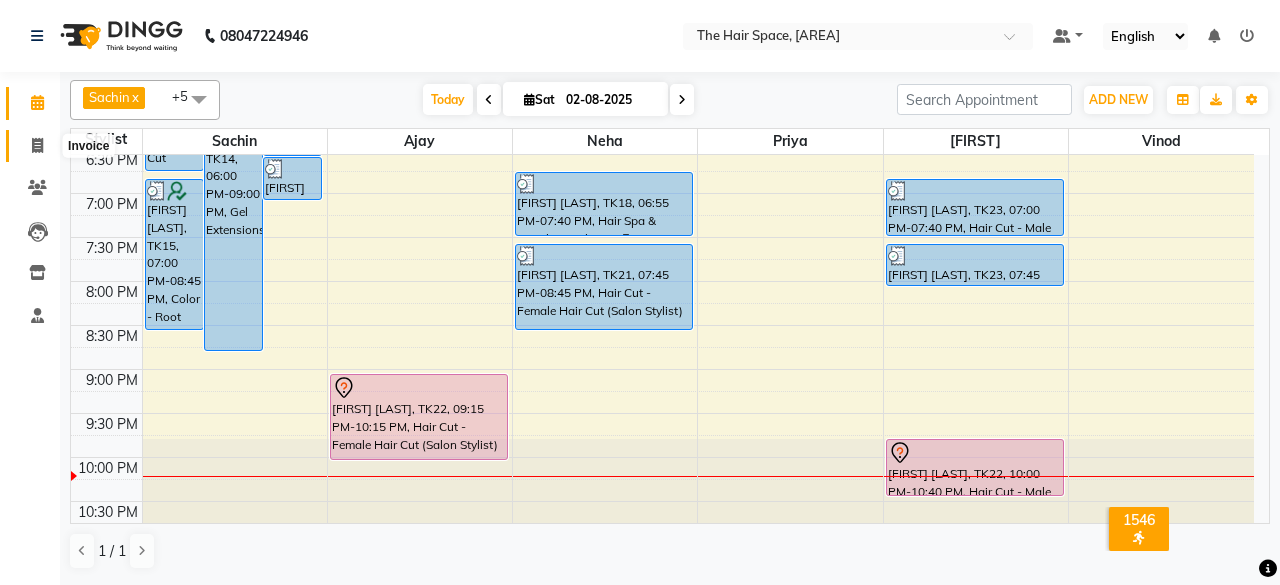 click 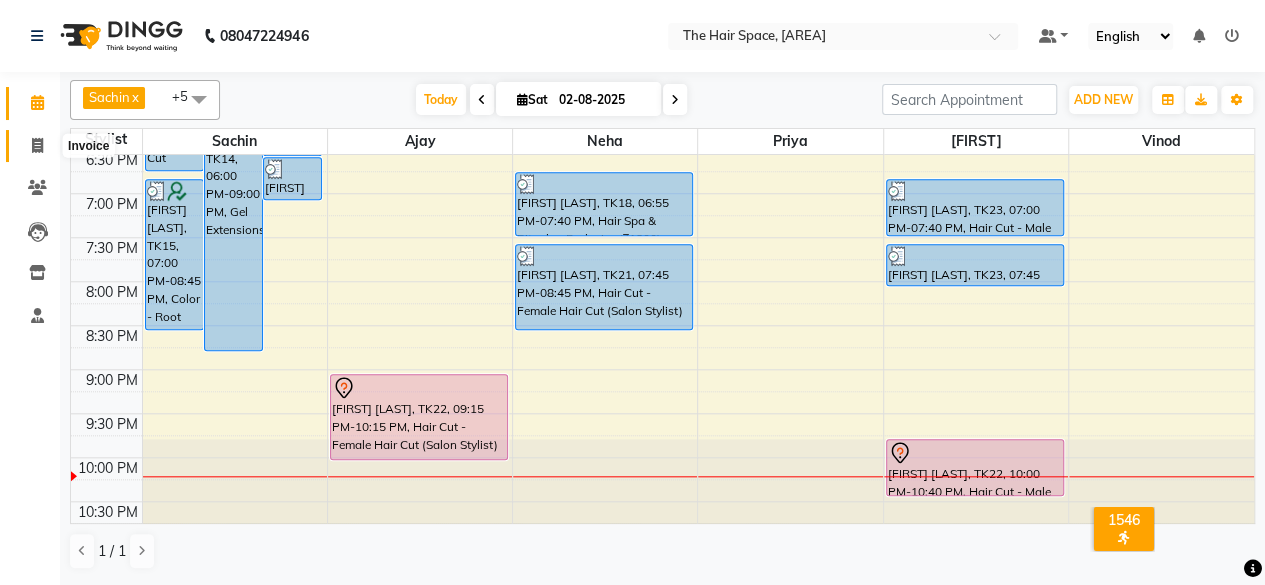 select on "service" 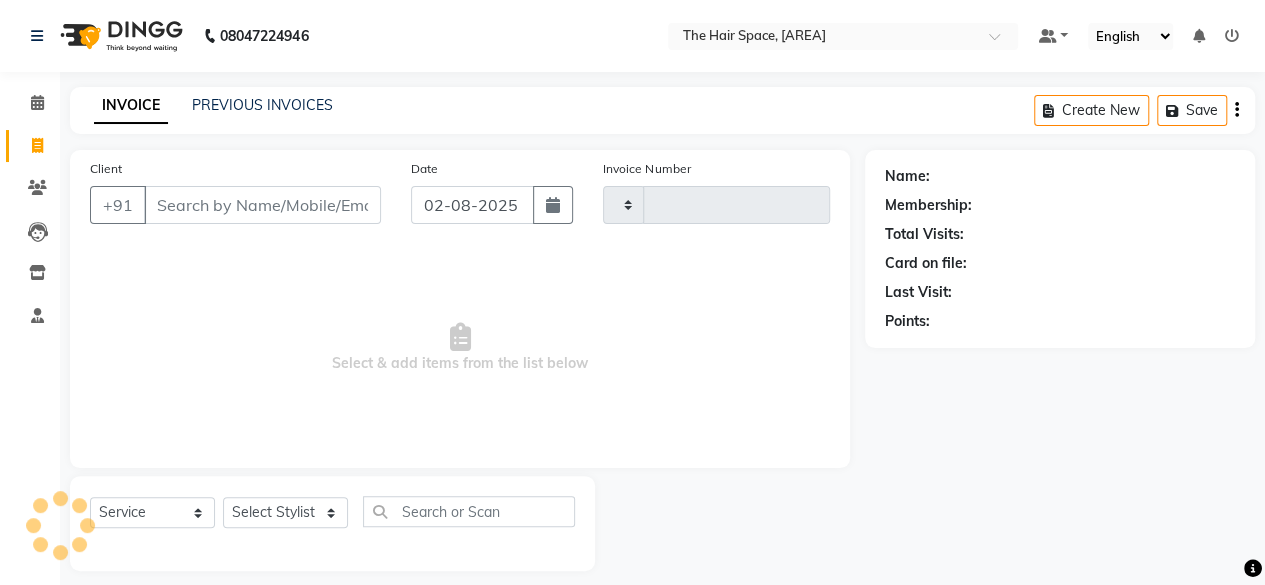 type on "1689" 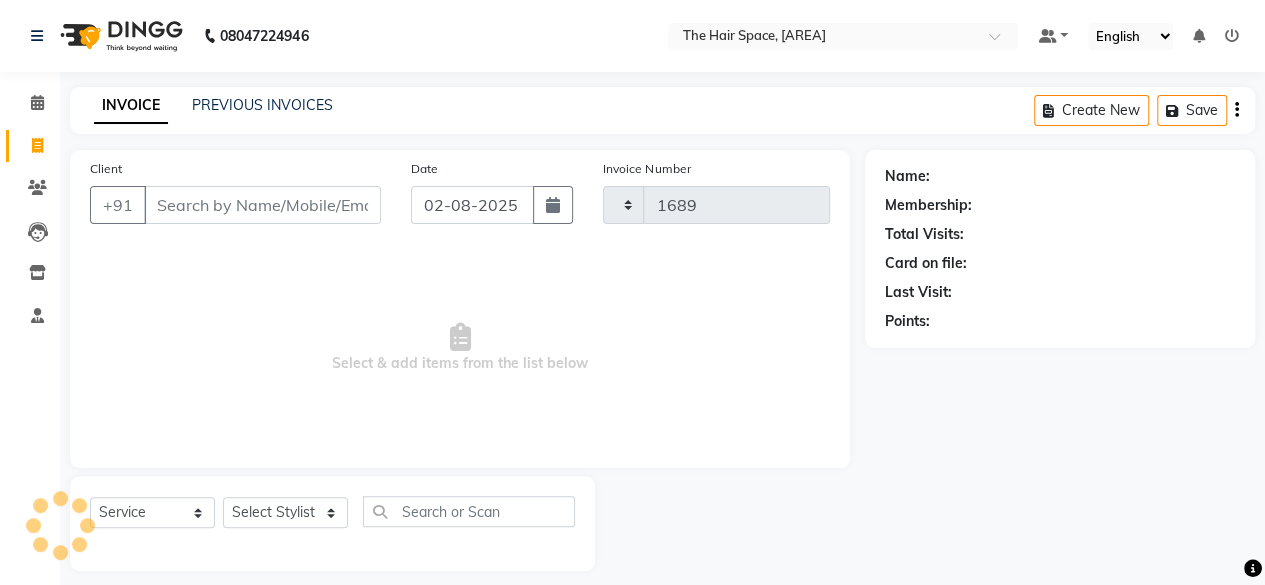 select on "6697" 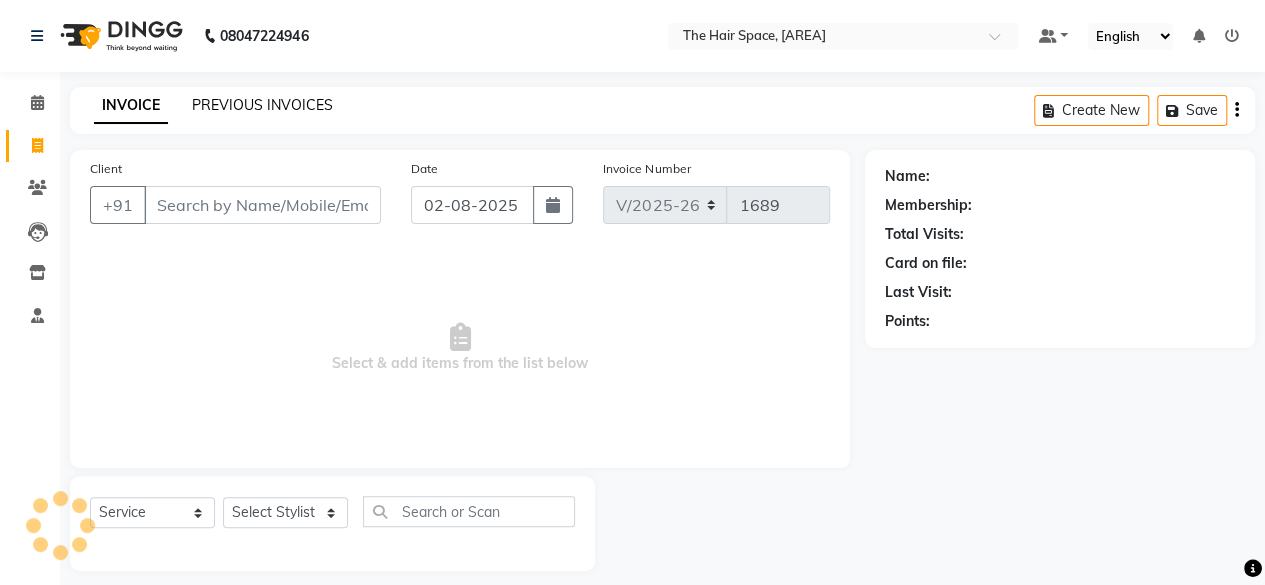 click on "PREVIOUS INVOICES" 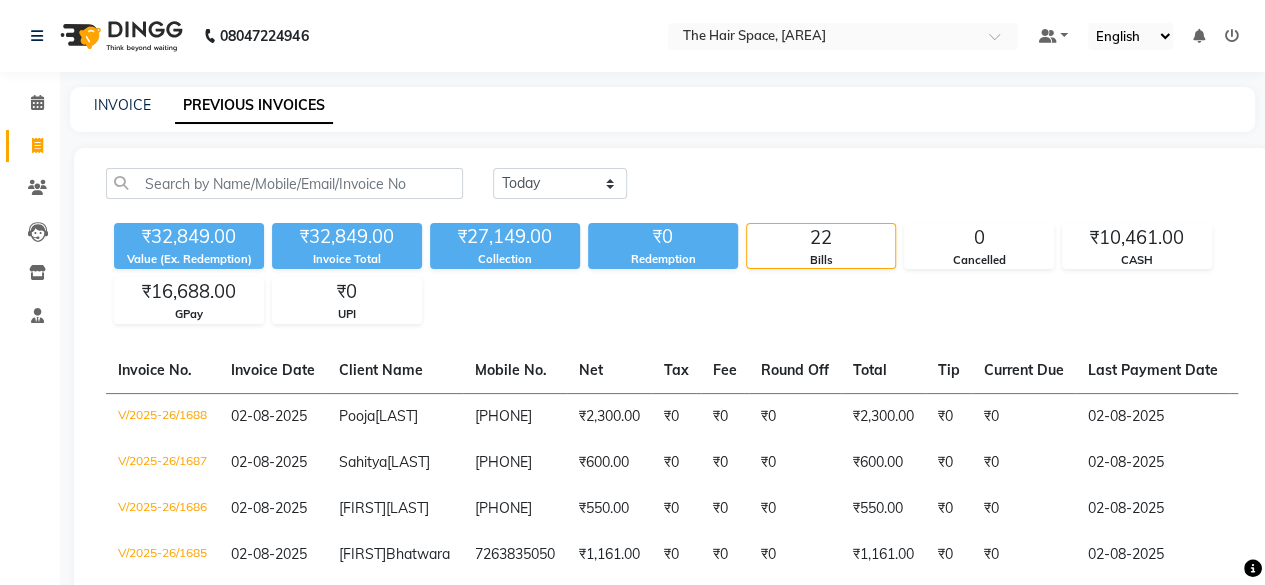 click on "Calendar  Invoice  Clients  Leads   Inventory  Staff Completed InProgress Upcoming Dropped Tentative Check-In Confirm Bookings Segments Page Builder" 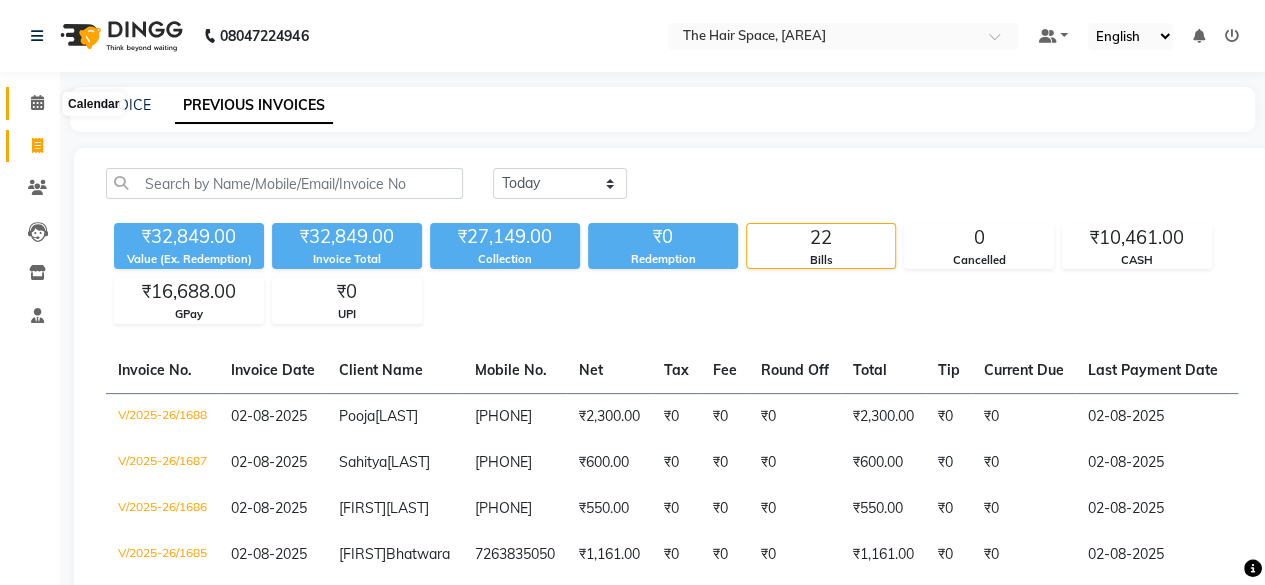 click 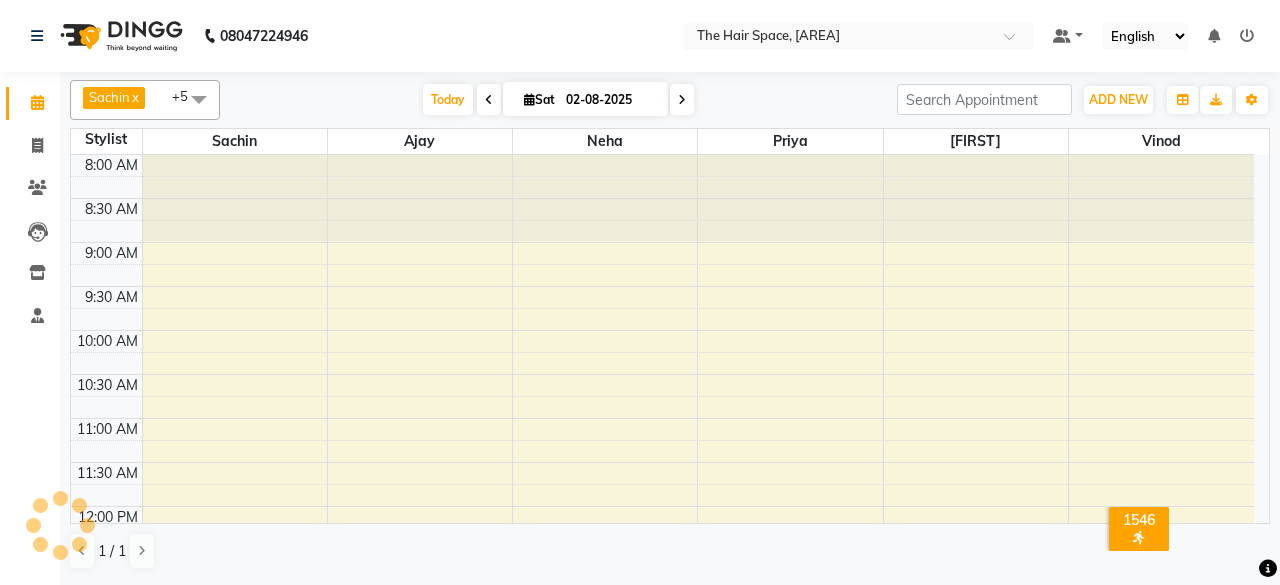 scroll, scrollTop: 0, scrollLeft: 0, axis: both 